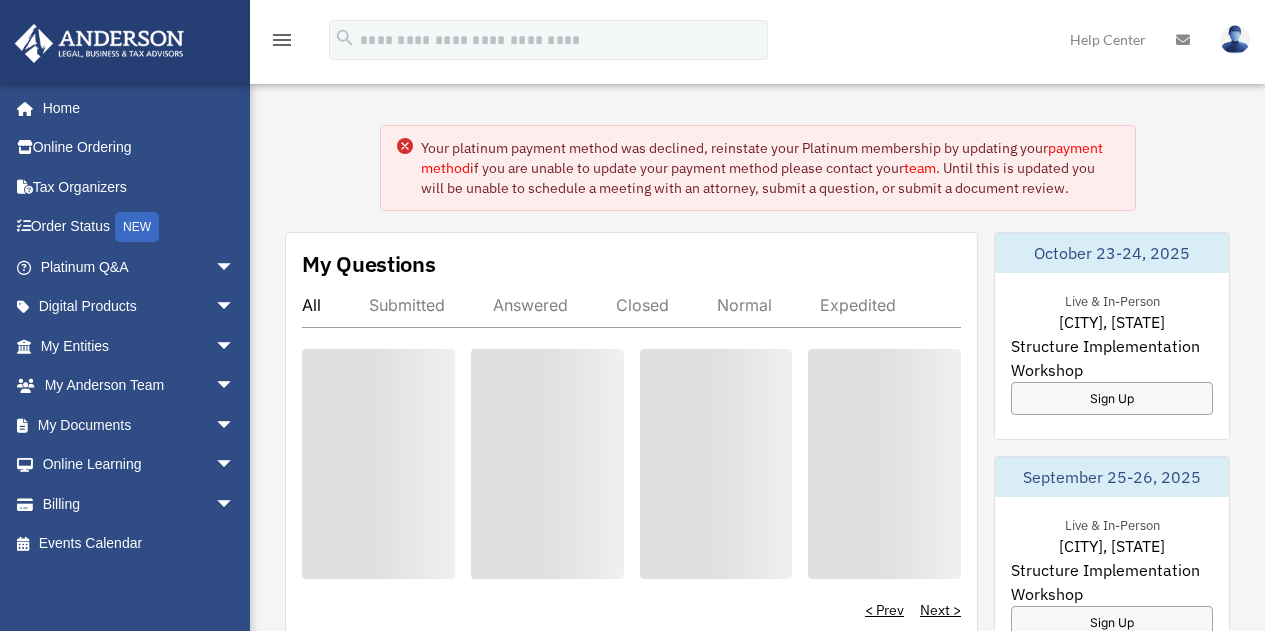 scroll, scrollTop: 0, scrollLeft: 0, axis: both 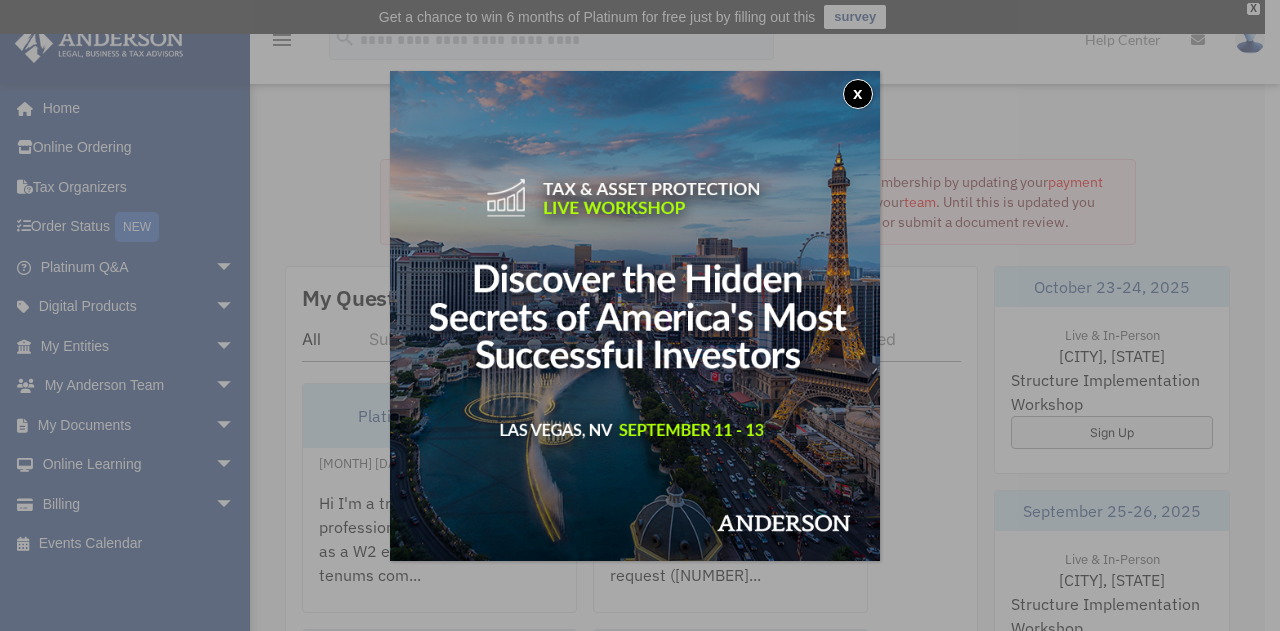 click on "x" at bounding box center [858, 94] 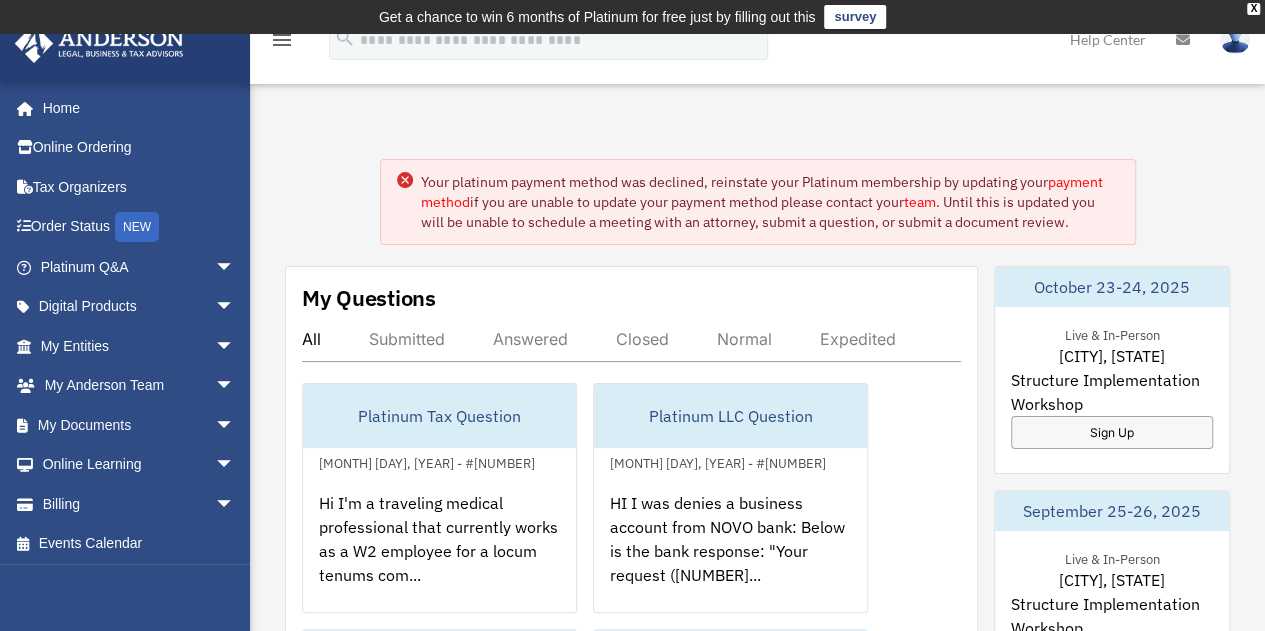 click on "payment method" at bounding box center (762, 192) 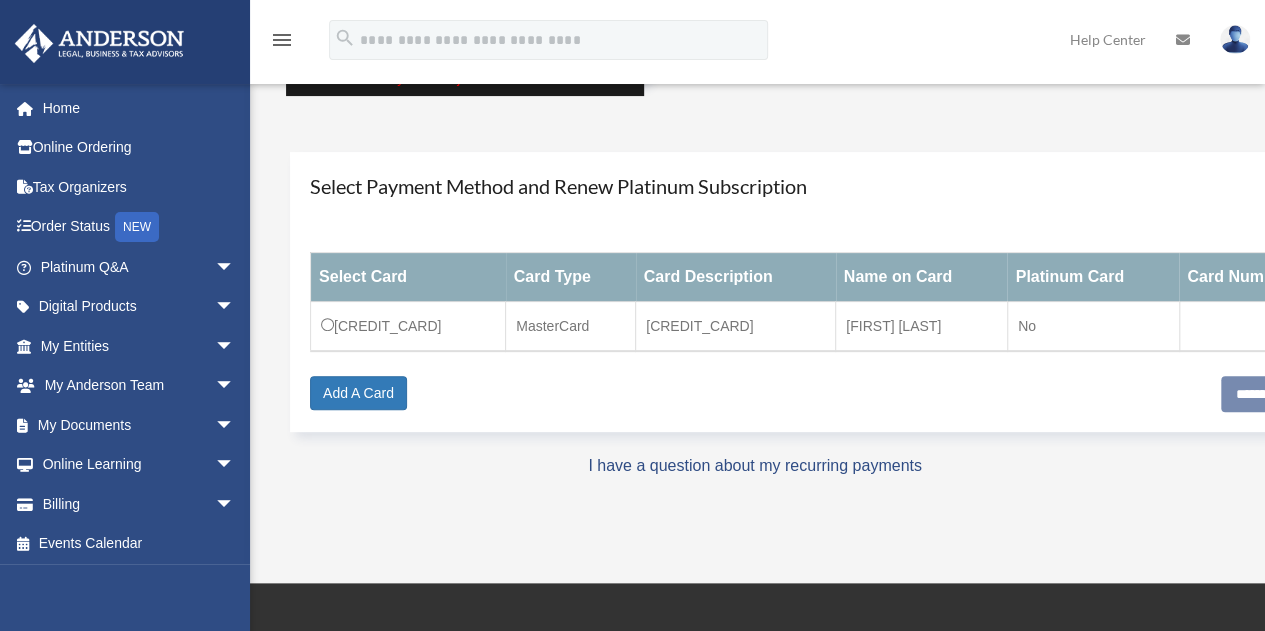 scroll, scrollTop: 200, scrollLeft: 0, axis: vertical 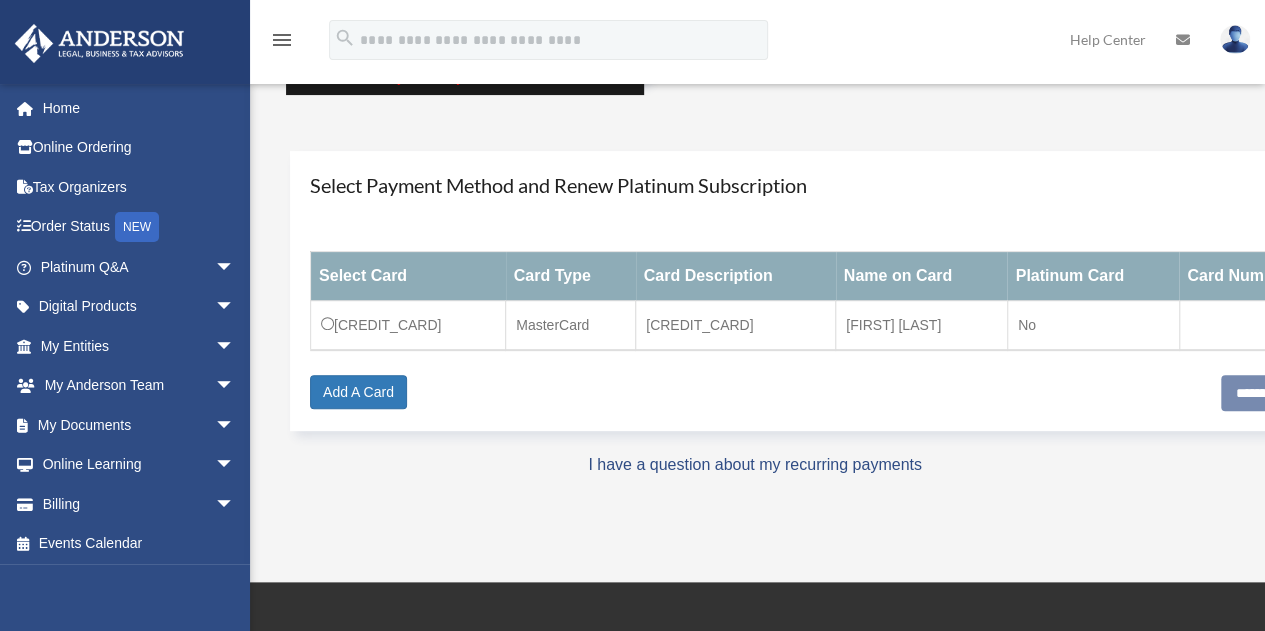 click on "MC-Conrad-Lo-6760" at bounding box center (408, 326) 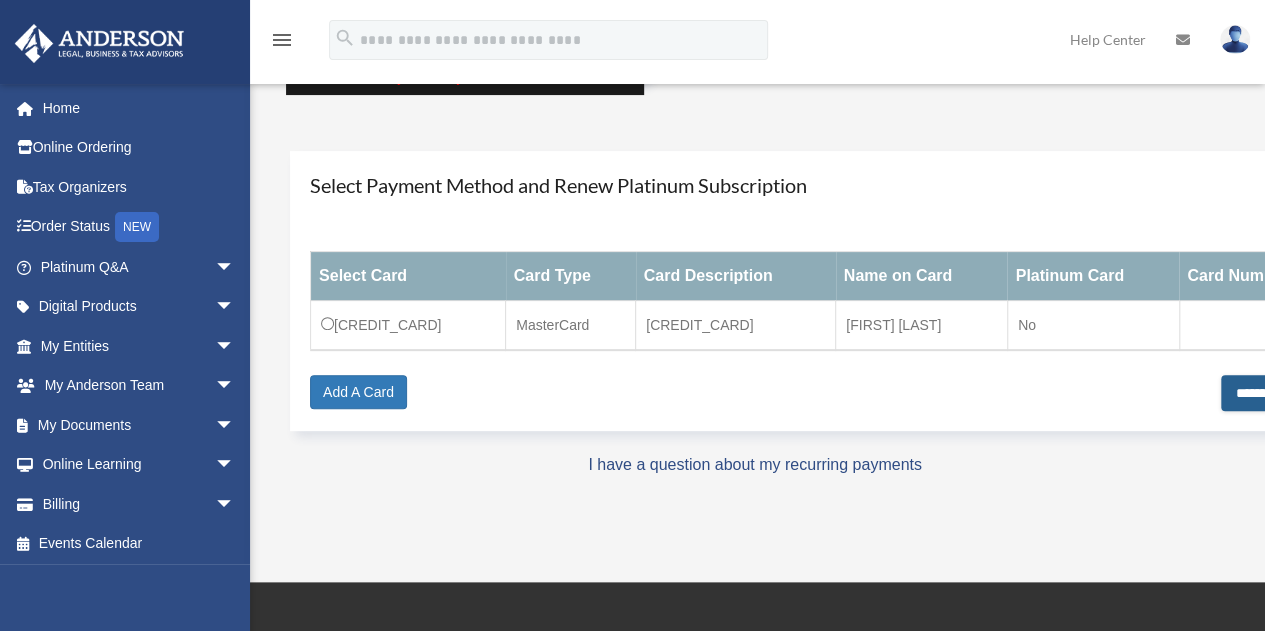 click on "**********" at bounding box center [1282, 393] 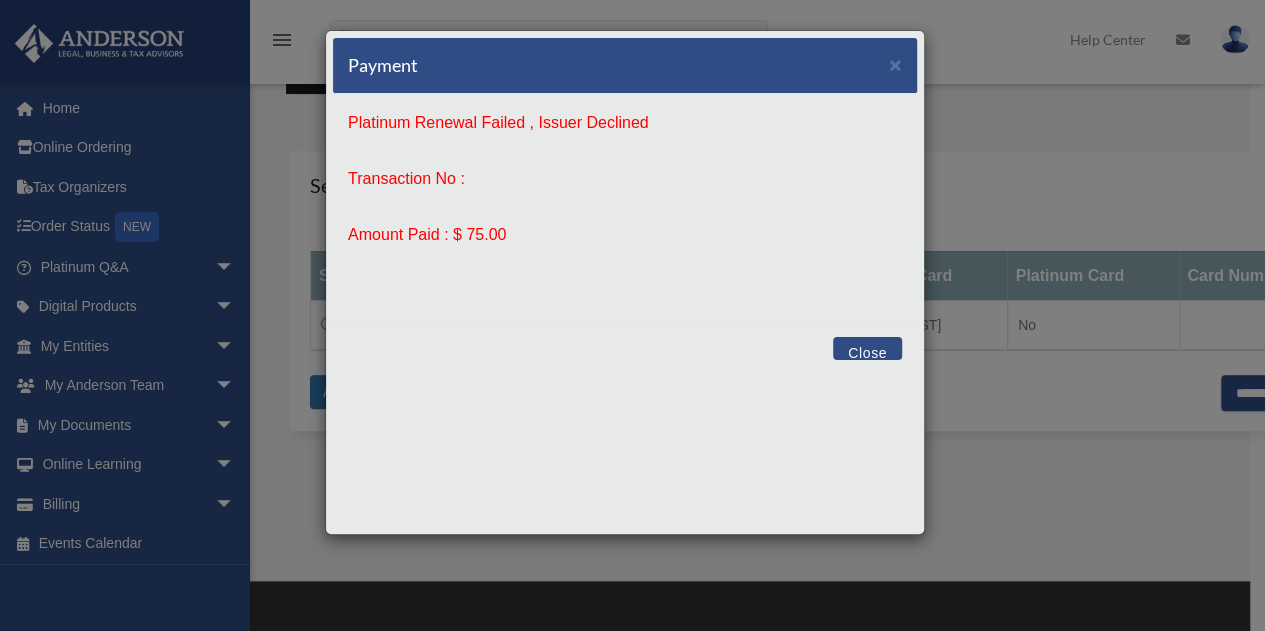 click on "Close" at bounding box center [867, 348] 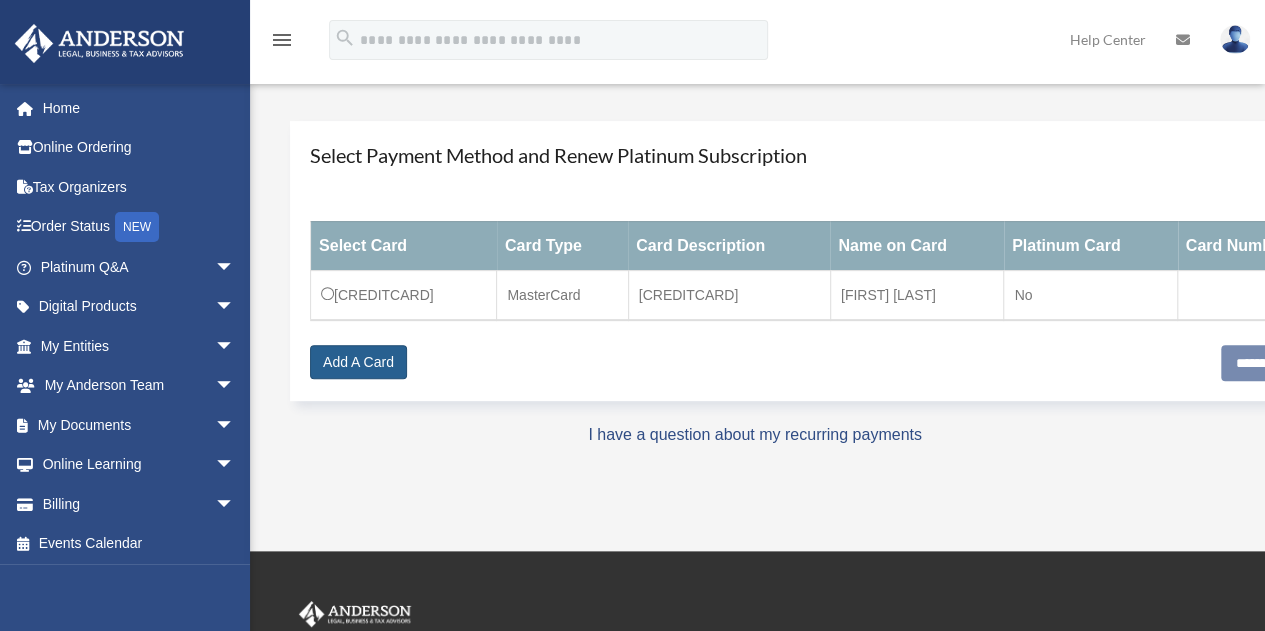 scroll, scrollTop: 234, scrollLeft: 0, axis: vertical 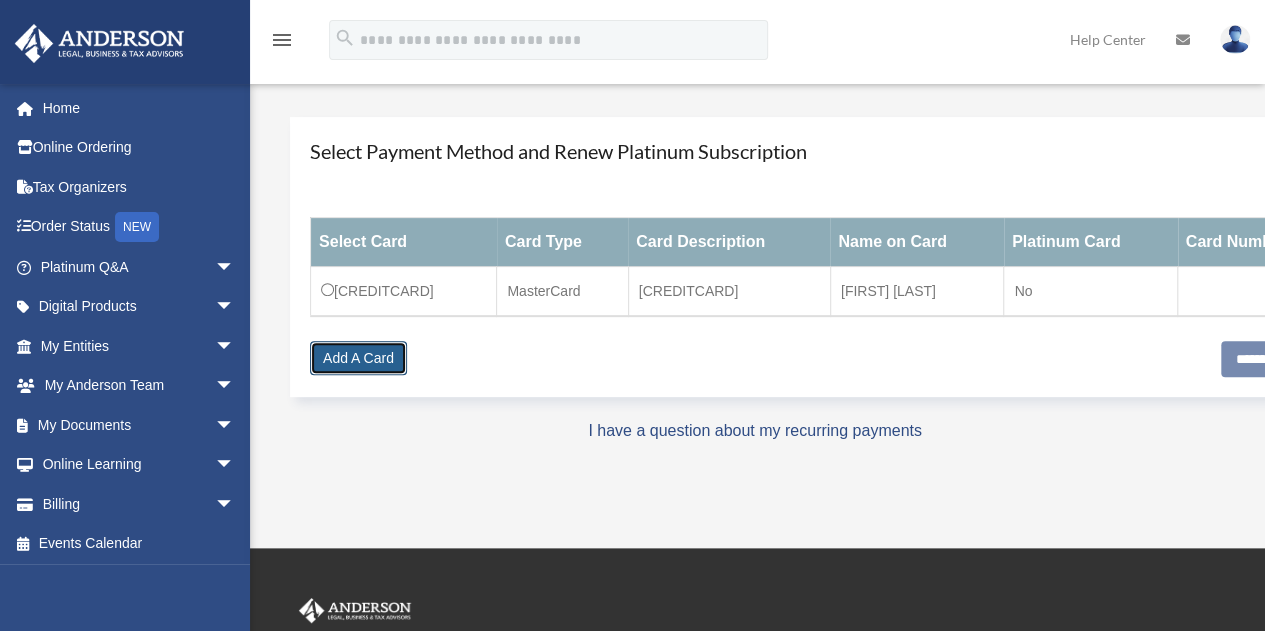 click on "Add A Card" at bounding box center (358, 358) 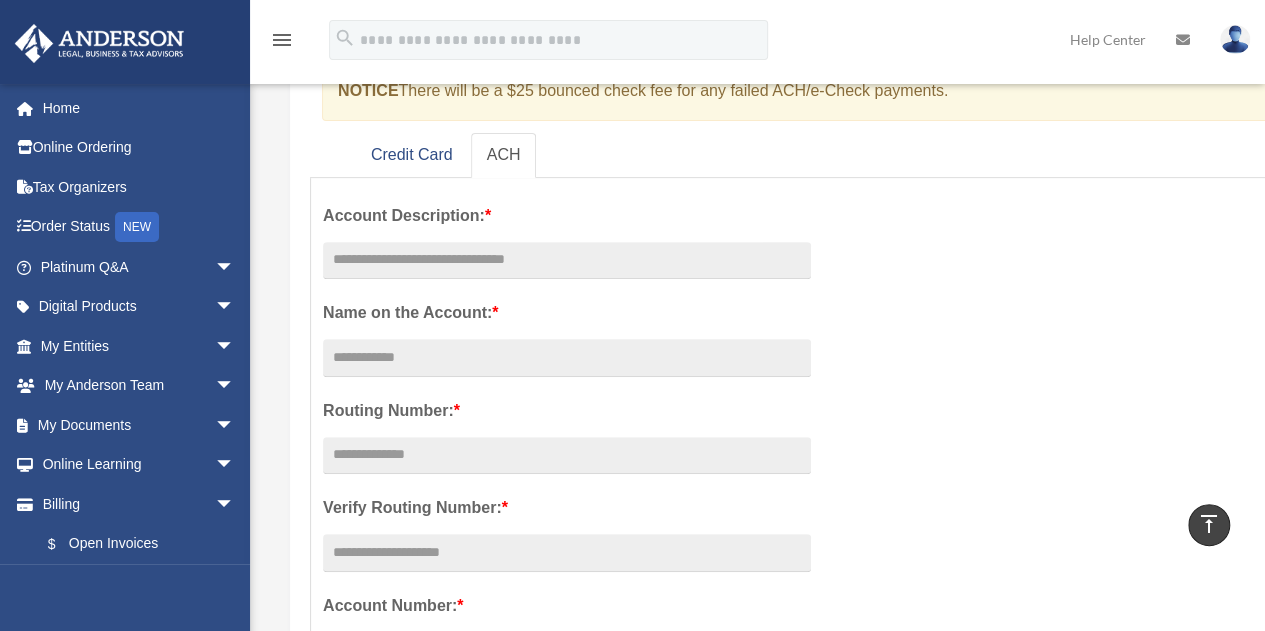 scroll, scrollTop: 216, scrollLeft: 0, axis: vertical 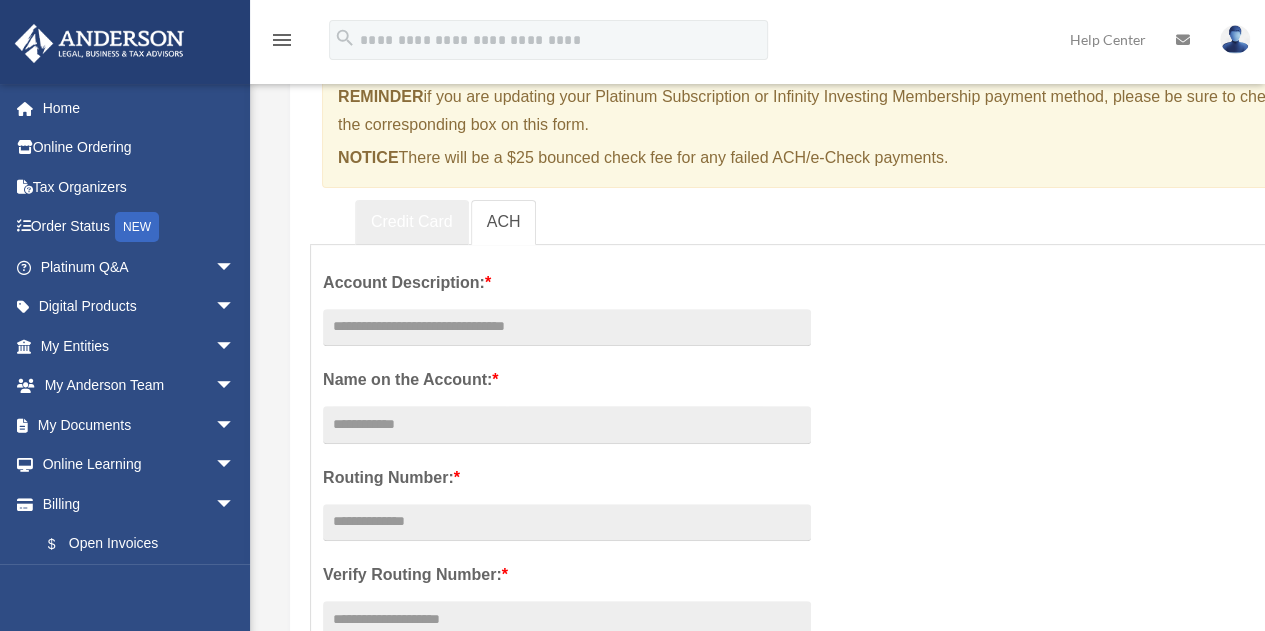 click on "Credit Card" at bounding box center [412, 222] 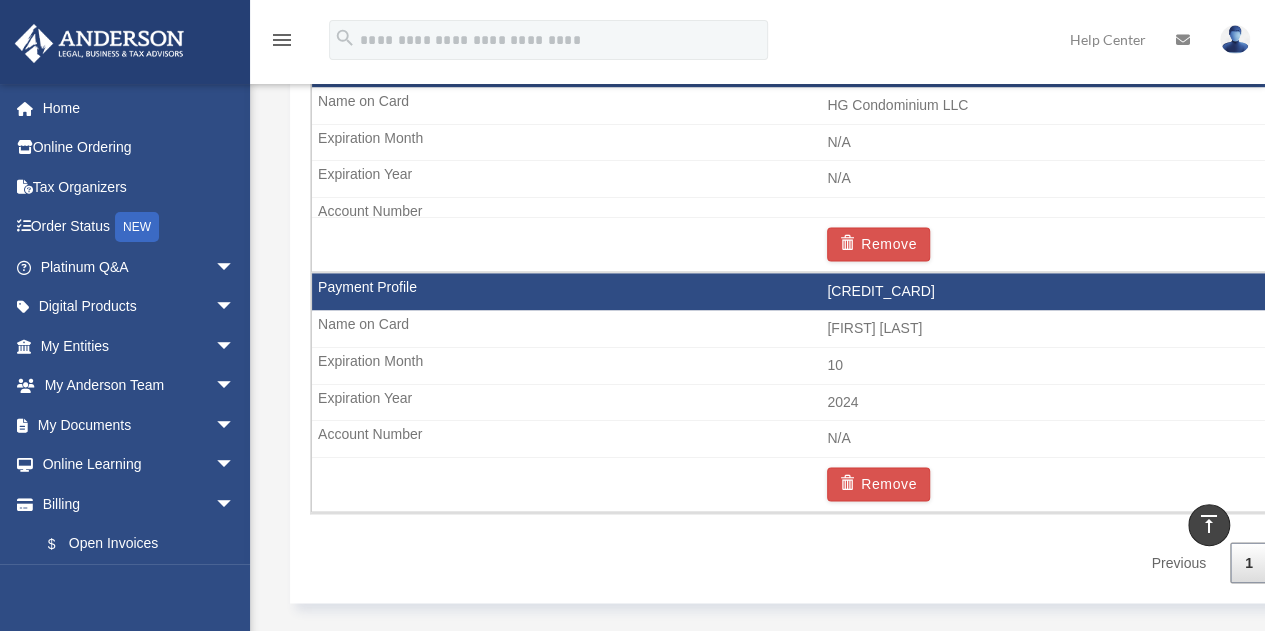 scroll, scrollTop: 1416, scrollLeft: 0, axis: vertical 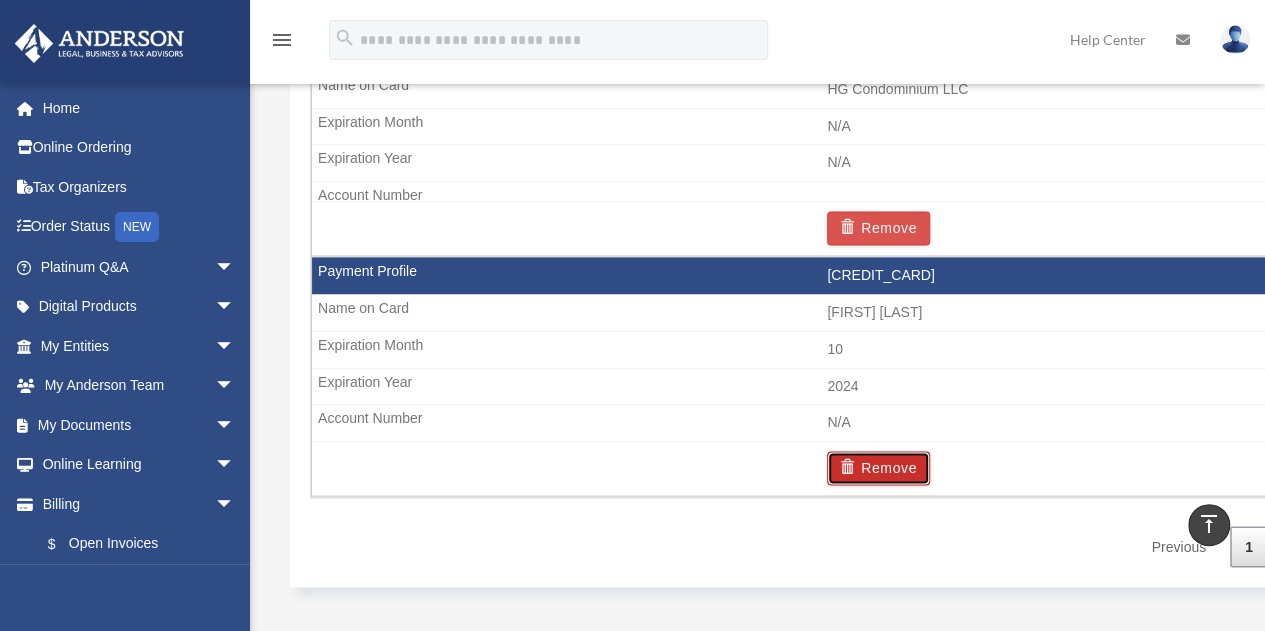 click on "Remove" at bounding box center (878, 468) 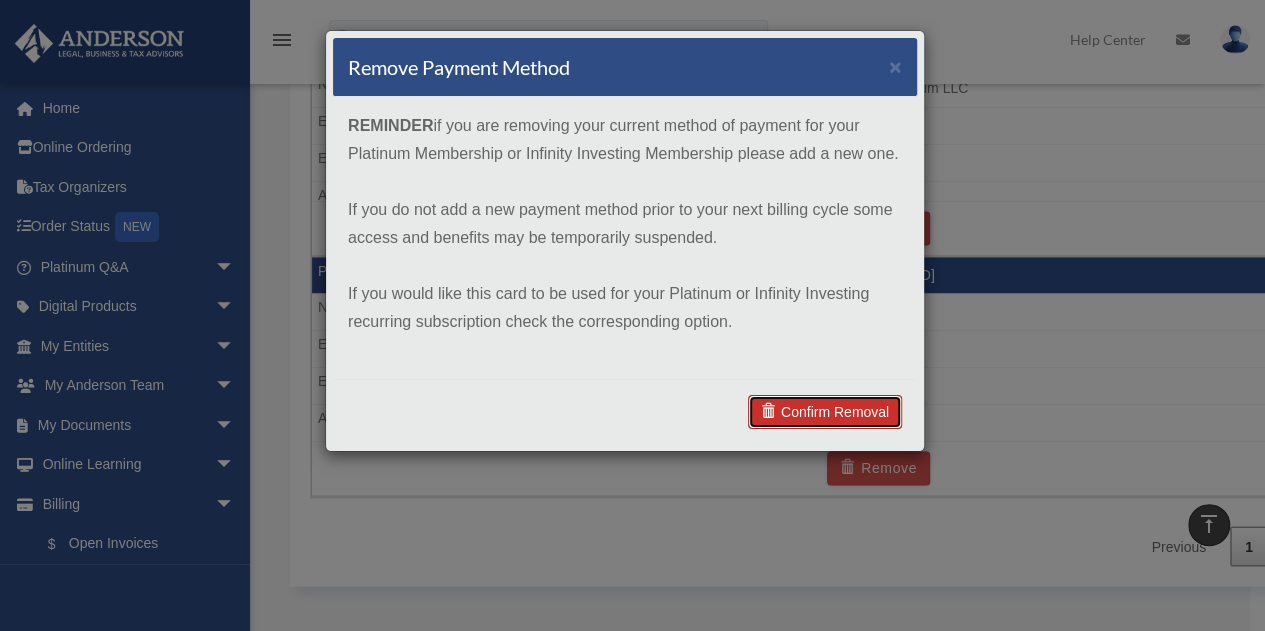 click on "Confirm Removal" at bounding box center (825, 412) 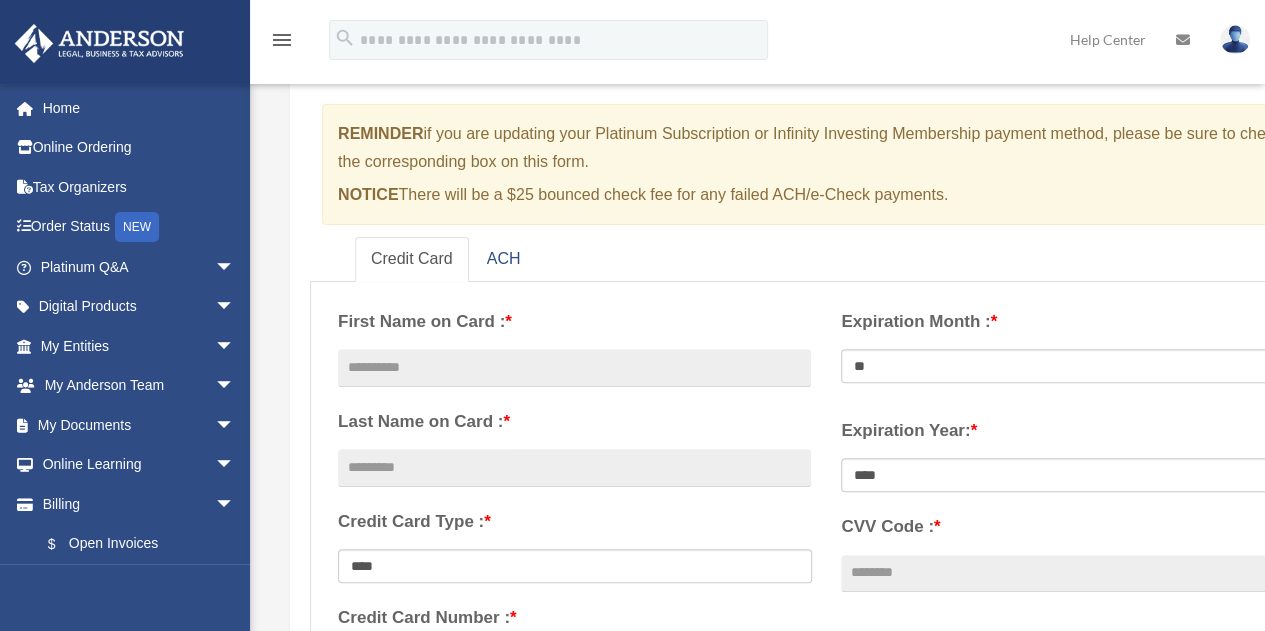 scroll, scrollTop: 296, scrollLeft: 0, axis: vertical 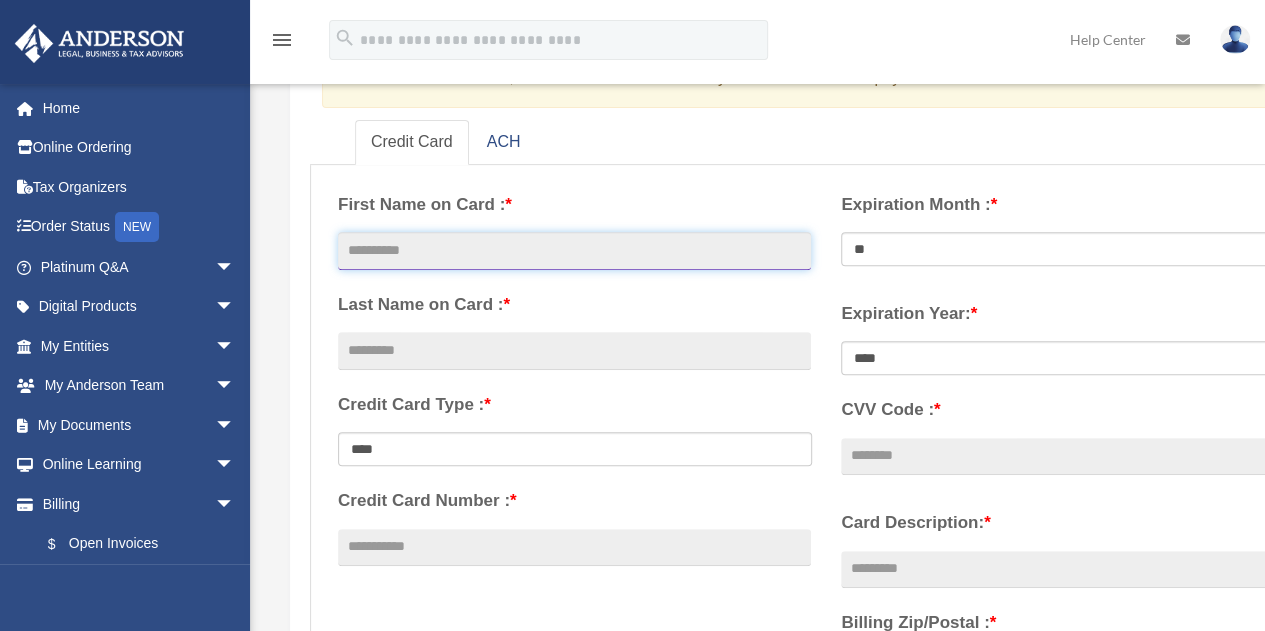 click at bounding box center [574, 251] 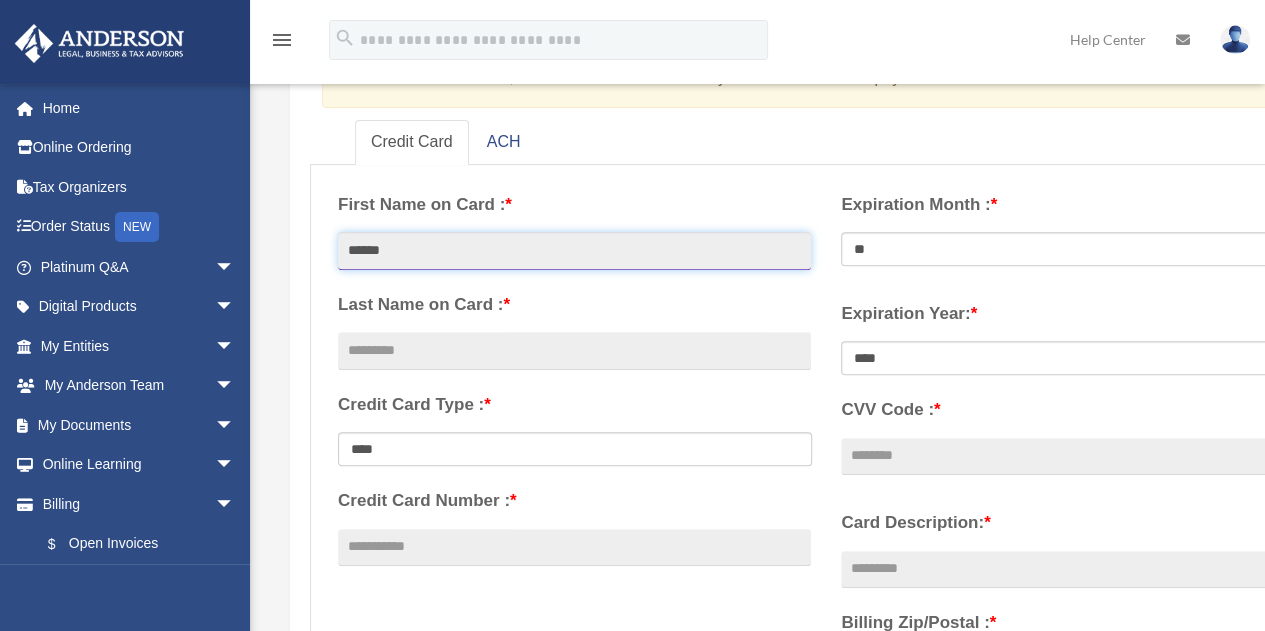 type on "******" 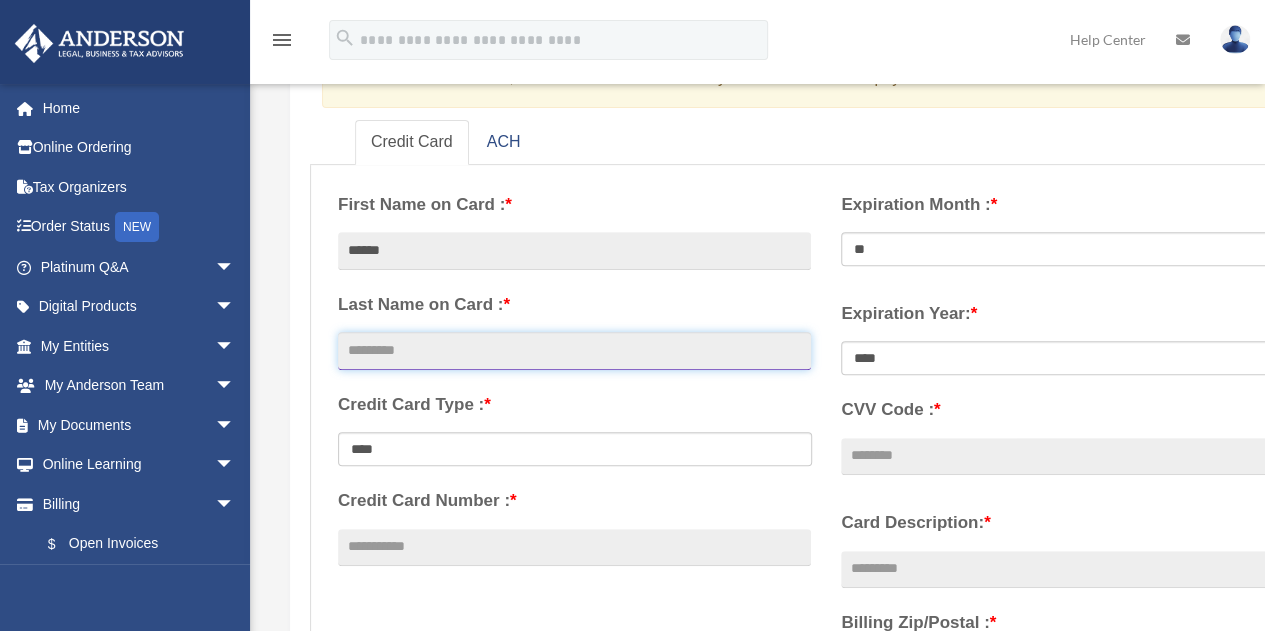 type on "*" 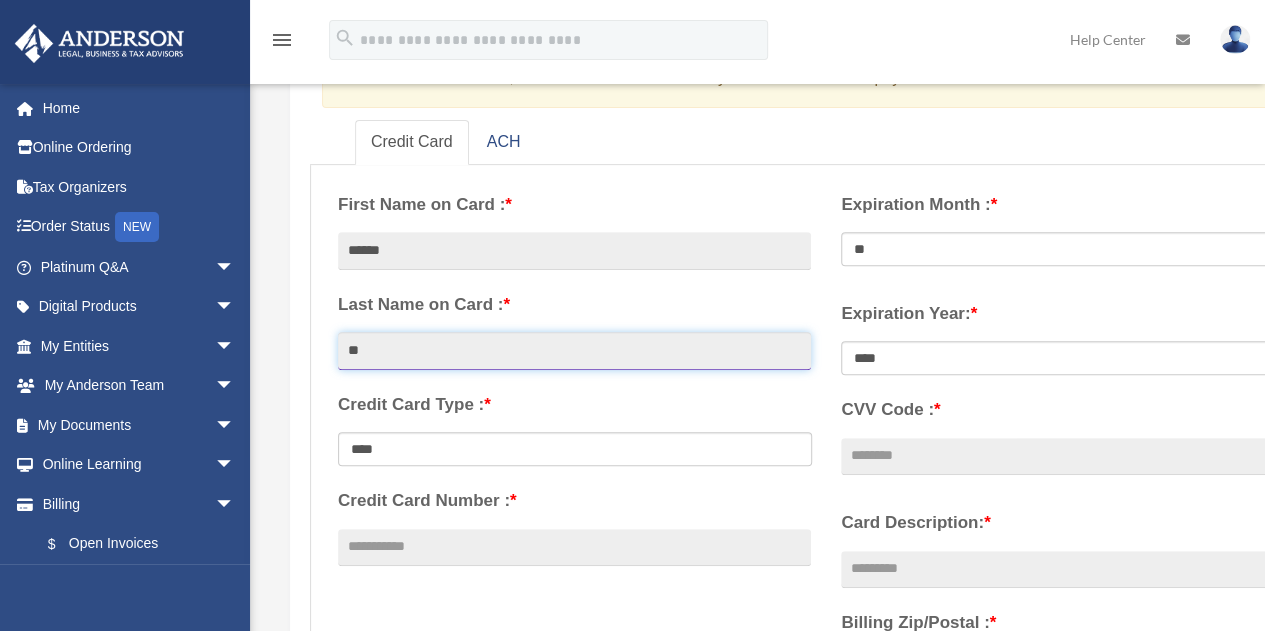 type on "**" 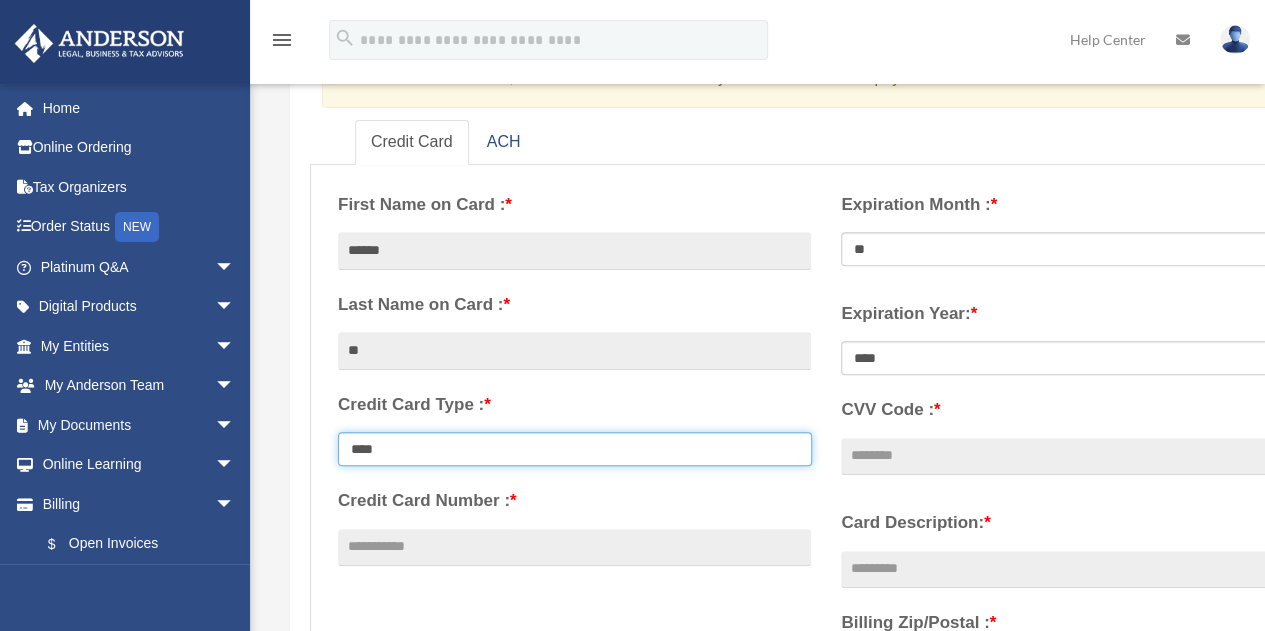 click on "**********" at bounding box center (575, 449) 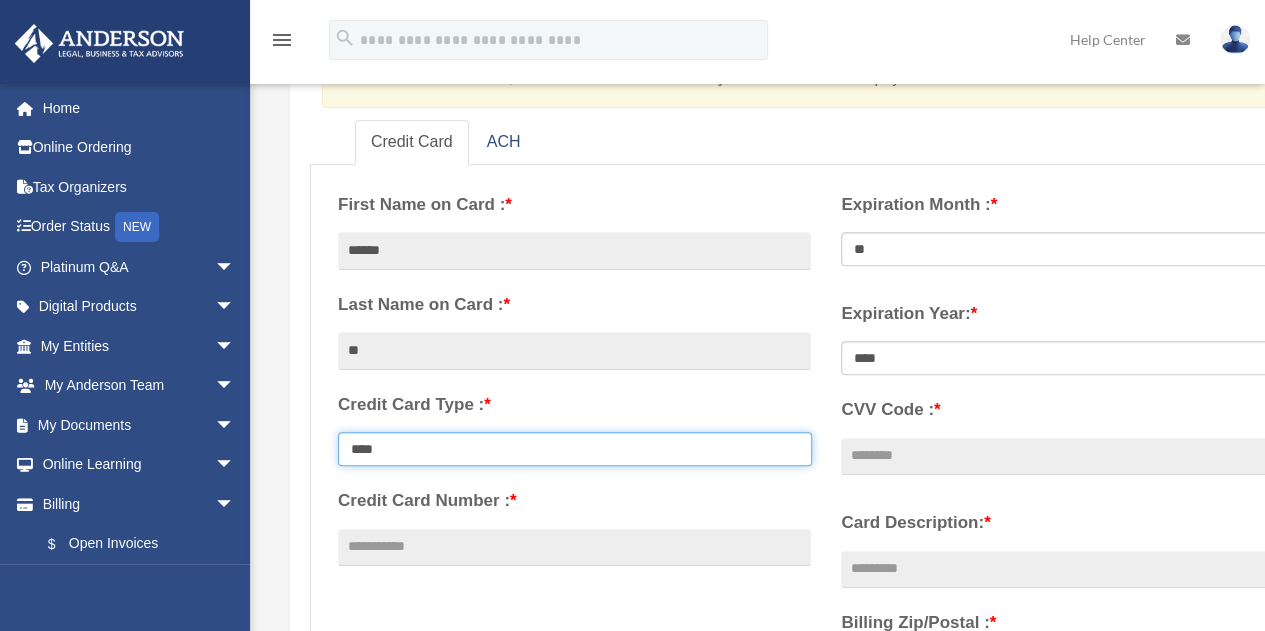 select on "**********" 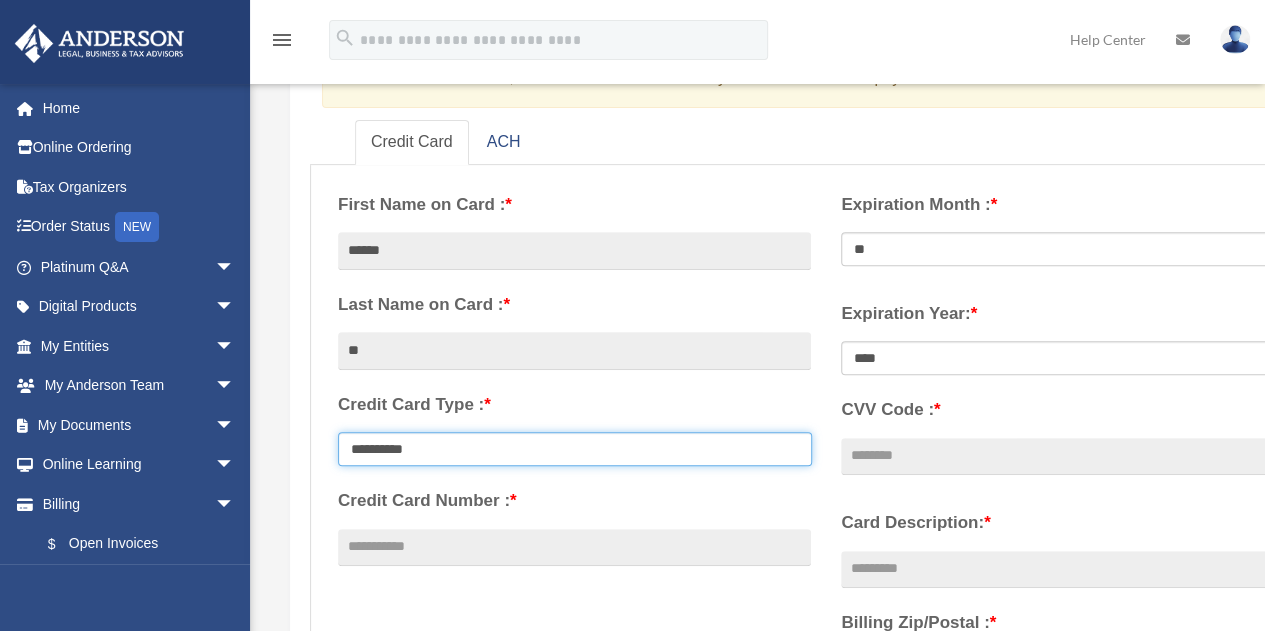 click on "**********" at bounding box center [575, 449] 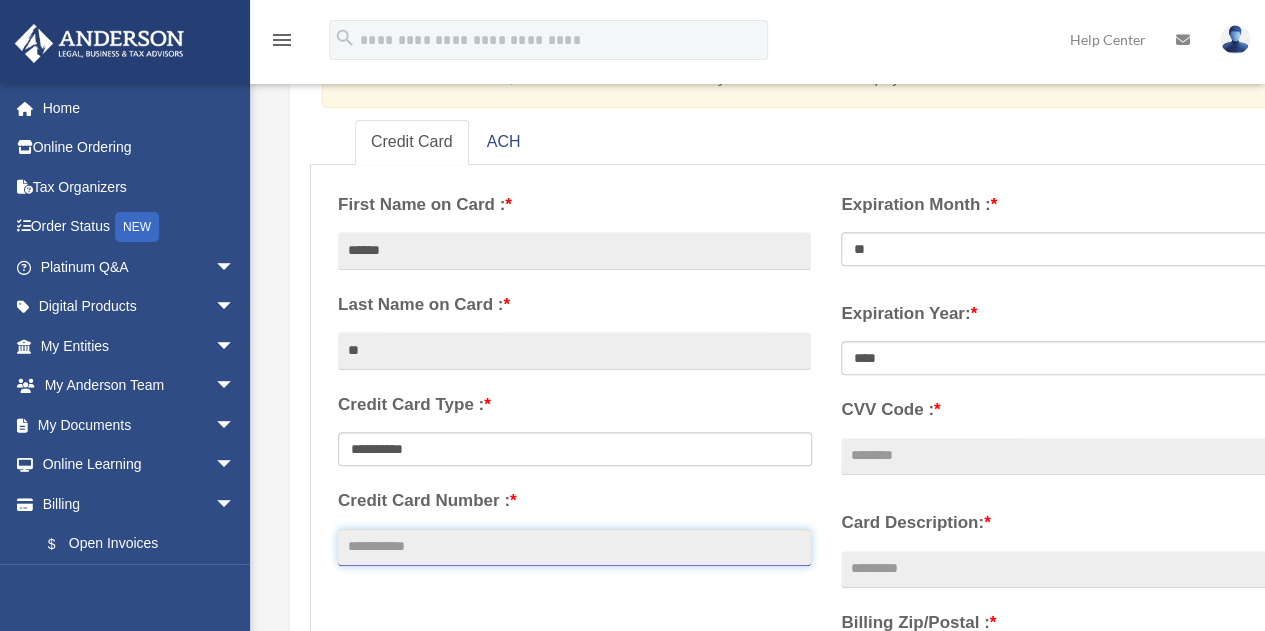 click on "Credit Card Number : *" at bounding box center (574, 548) 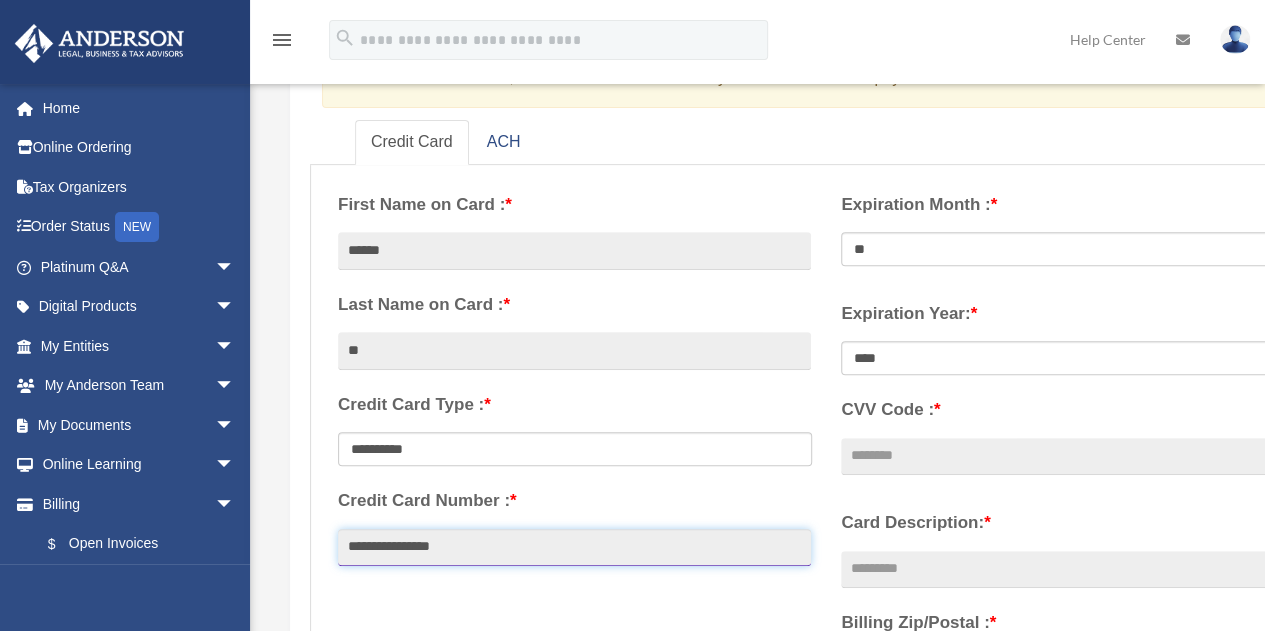 type on "**********" 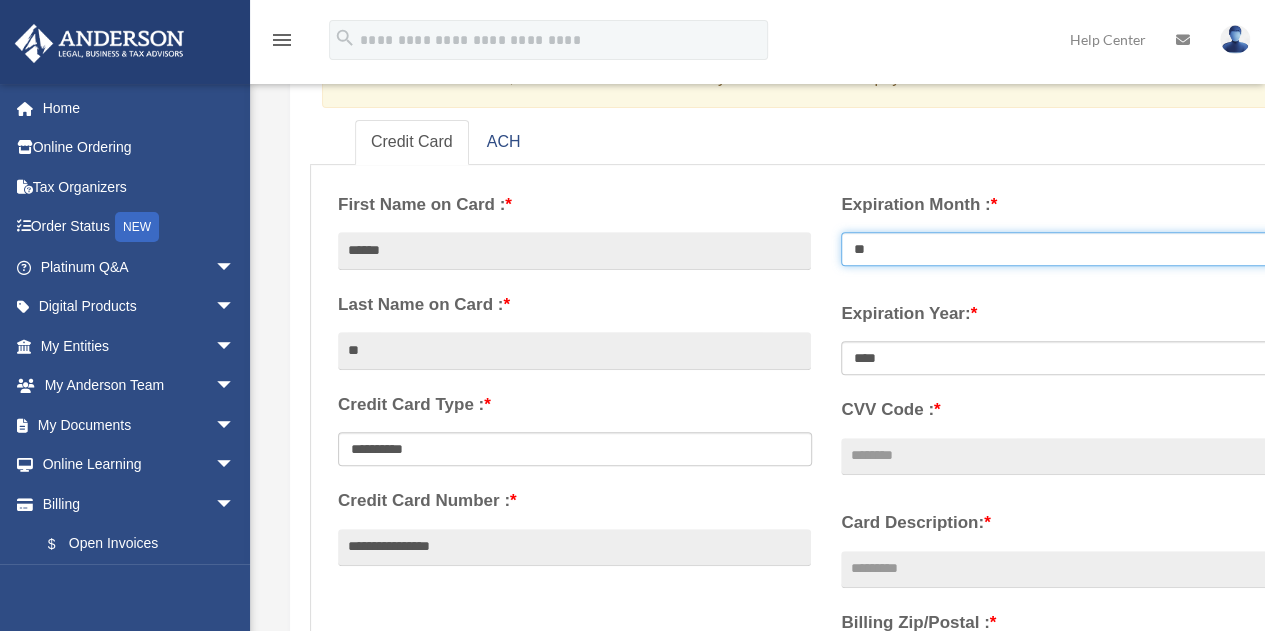 click on "**
**
**
**
**
**
**
** ** ** ** **" at bounding box center (1078, 249) 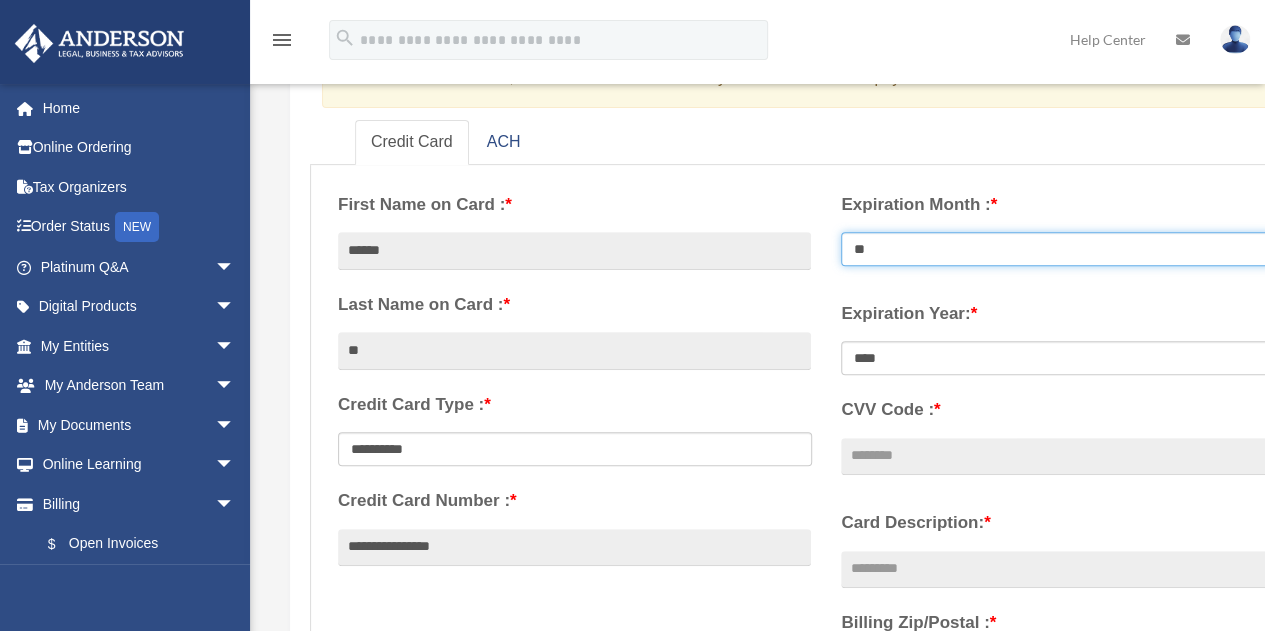 select on "**" 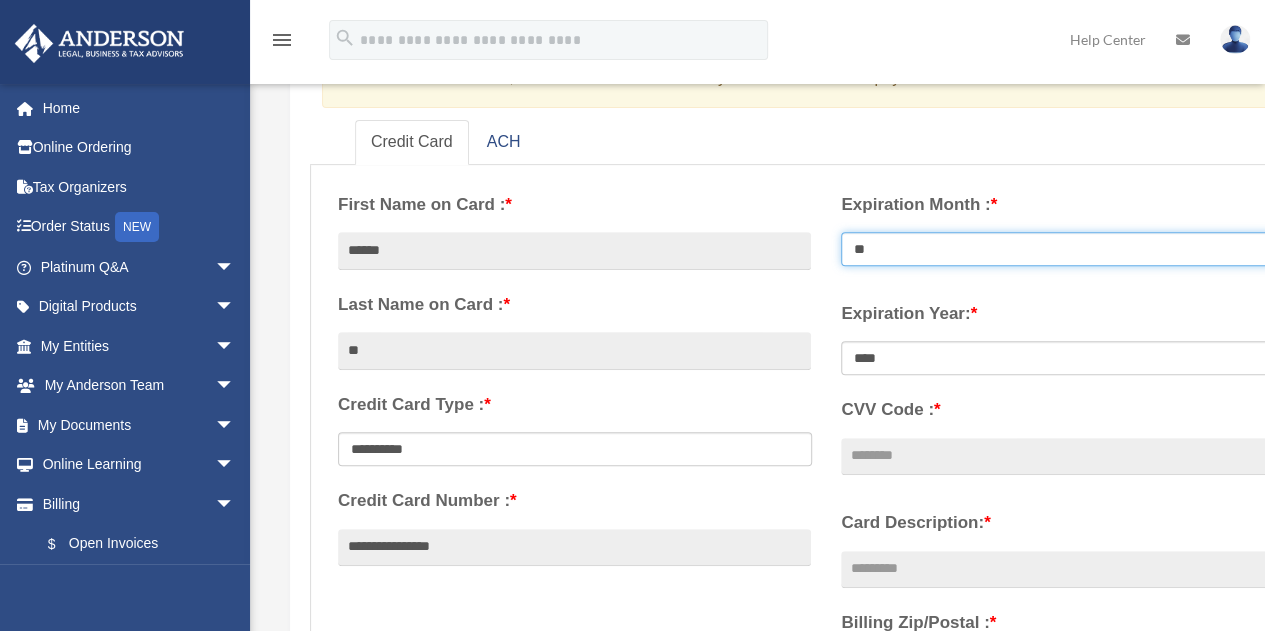 click on "**
**
**
**
**
**
**
** ** ** ** **" at bounding box center [1078, 249] 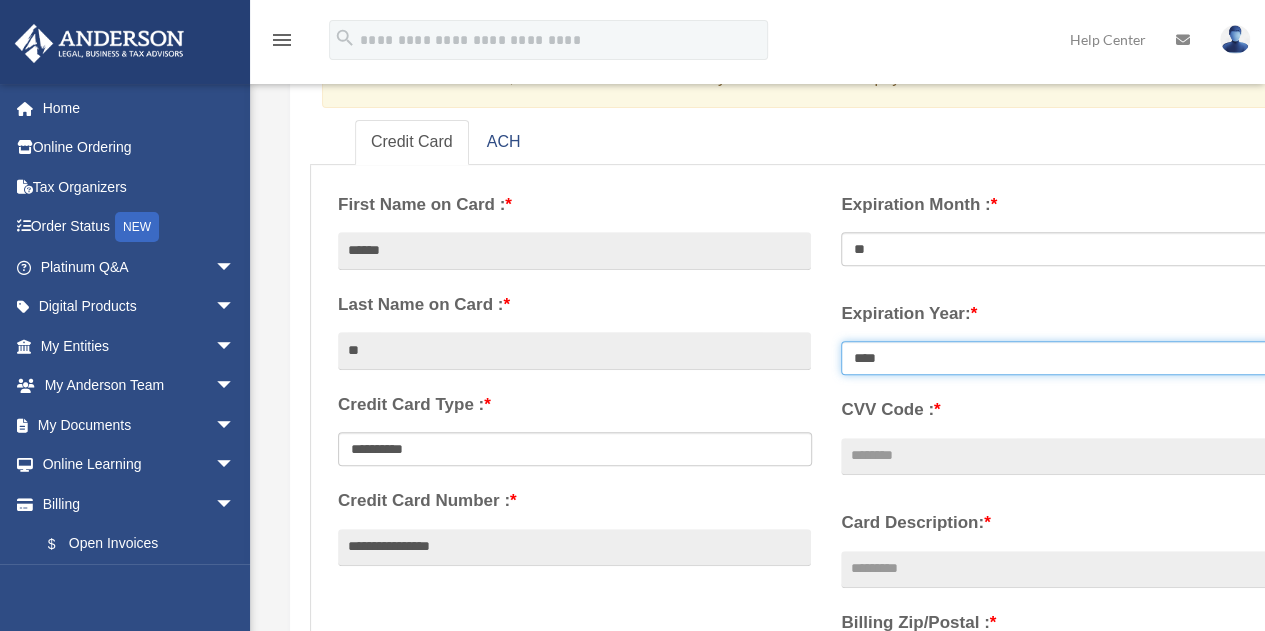 click on "****
****
****
****
****
****
****
**** ****" at bounding box center [1078, 358] 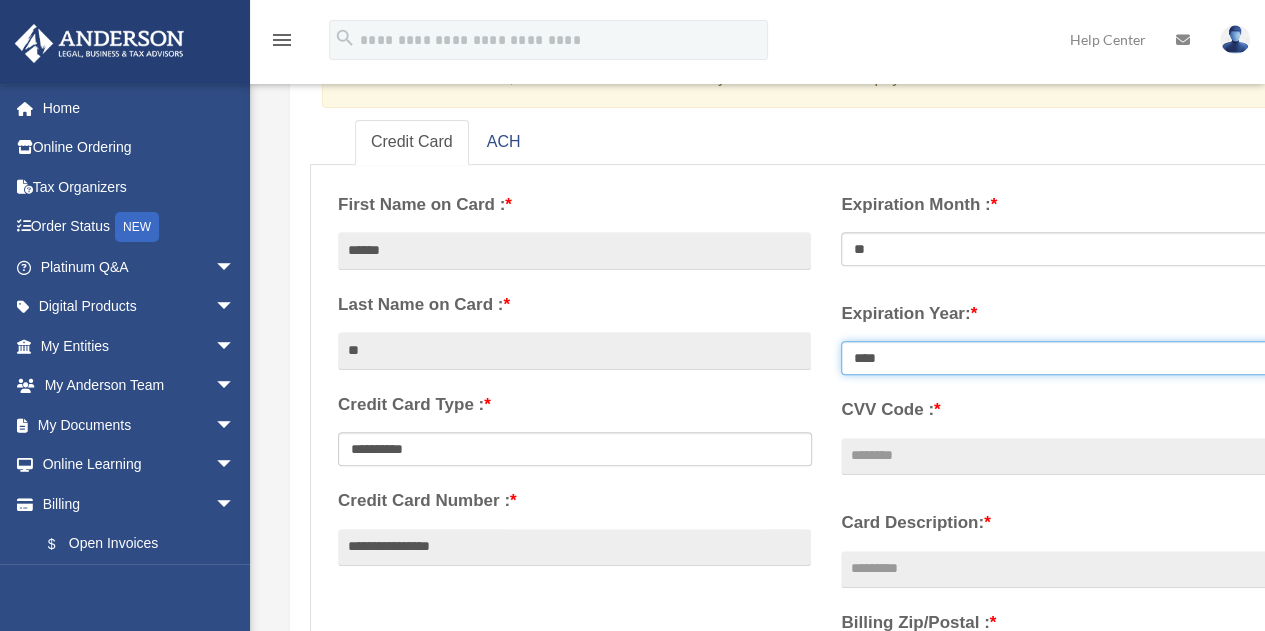 select on "****" 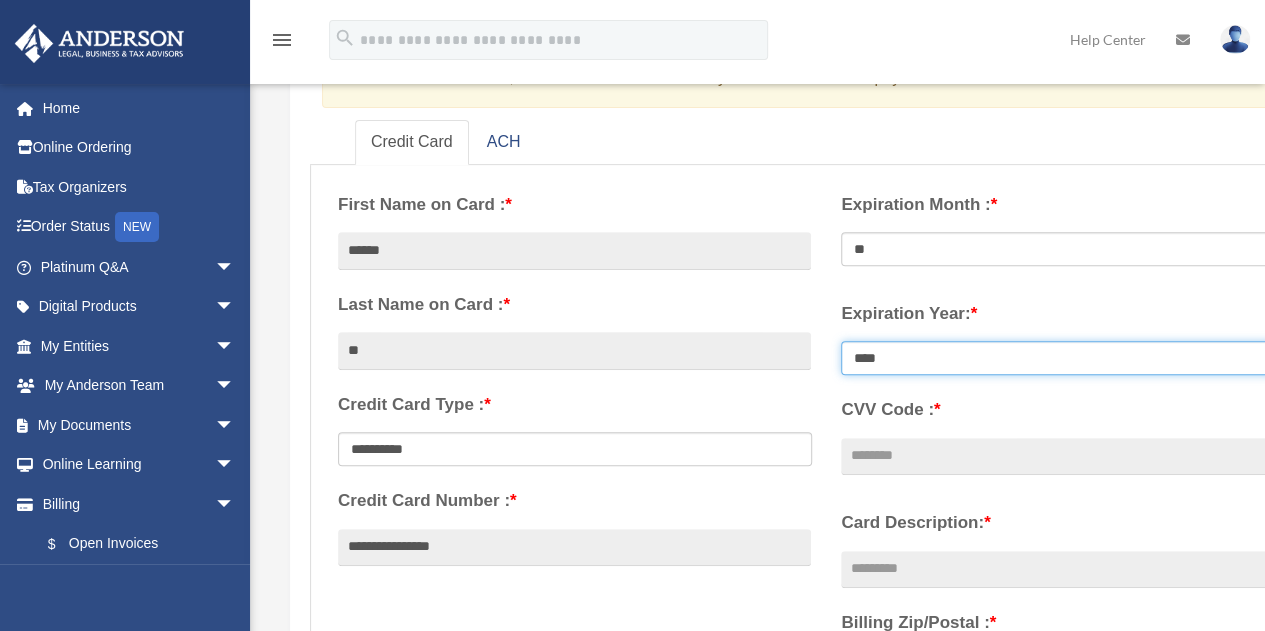 click on "****
****
****
****
****
****
****
**** ****" at bounding box center (1078, 358) 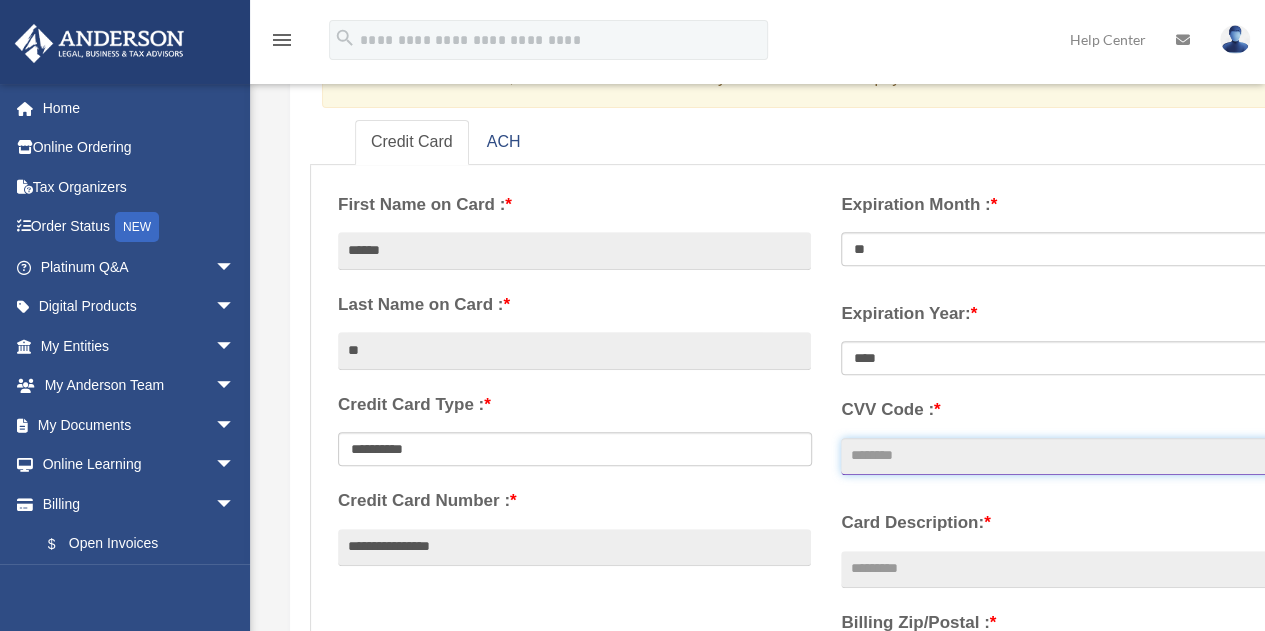 click on "CVV Code : *" at bounding box center (1077, 457) 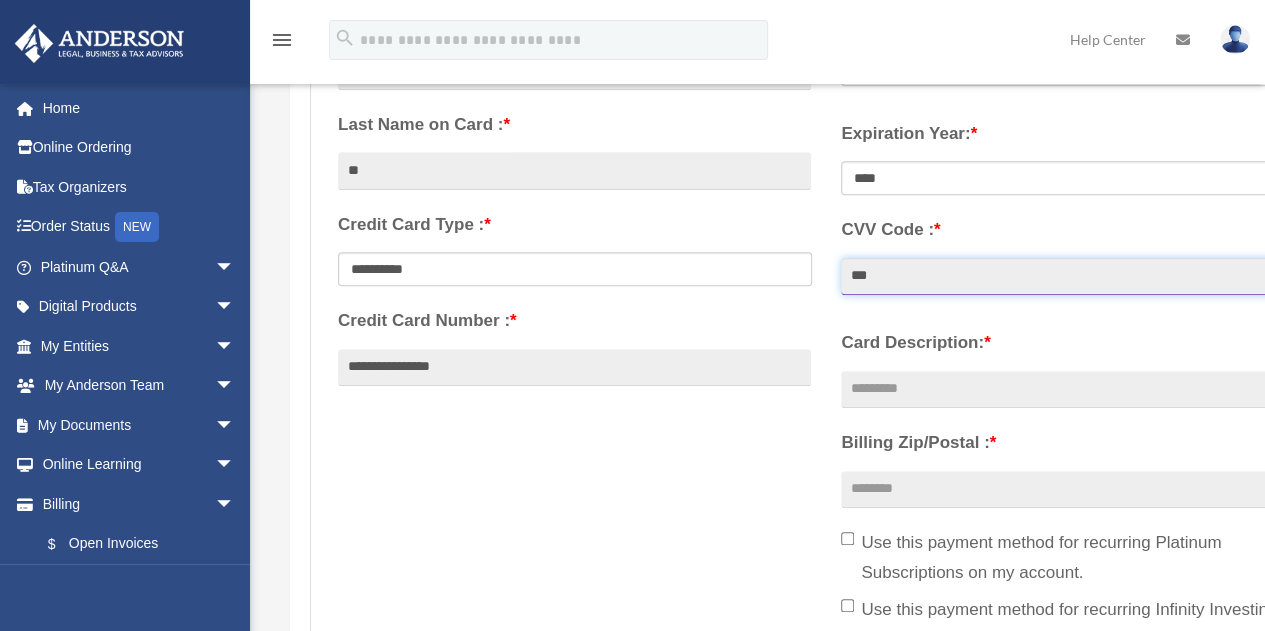 scroll, scrollTop: 496, scrollLeft: 0, axis: vertical 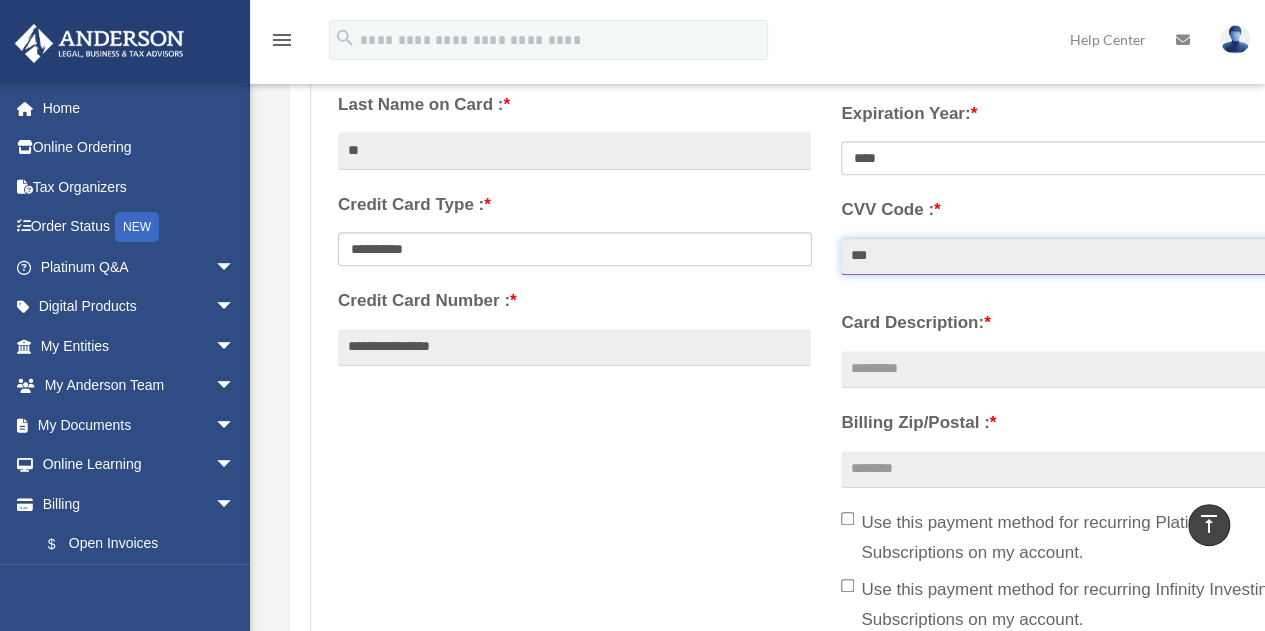 type on "***" 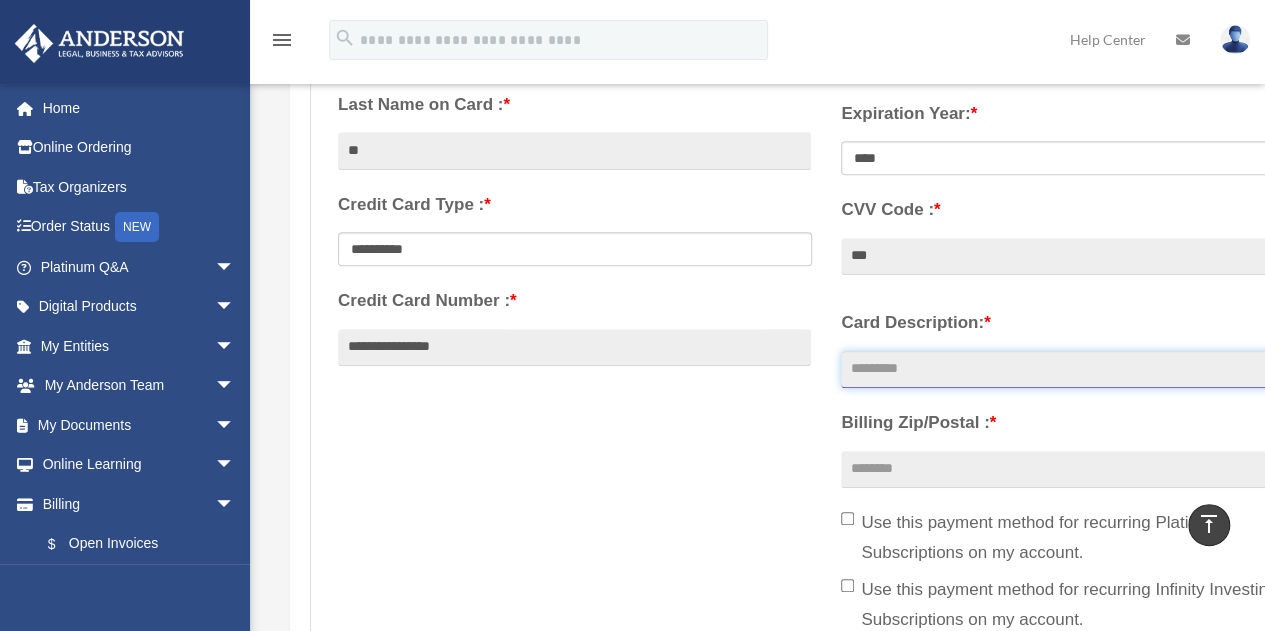 click on "Card Description: *" at bounding box center (1077, 370) 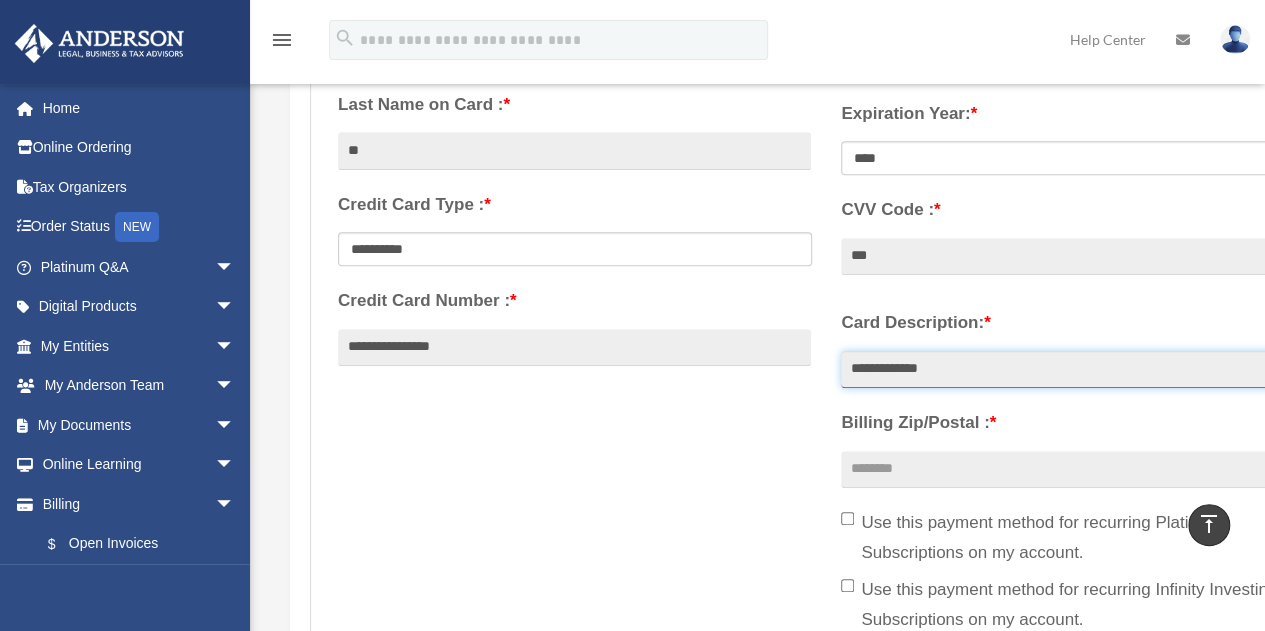 click on "**********" at bounding box center [1077, 370] 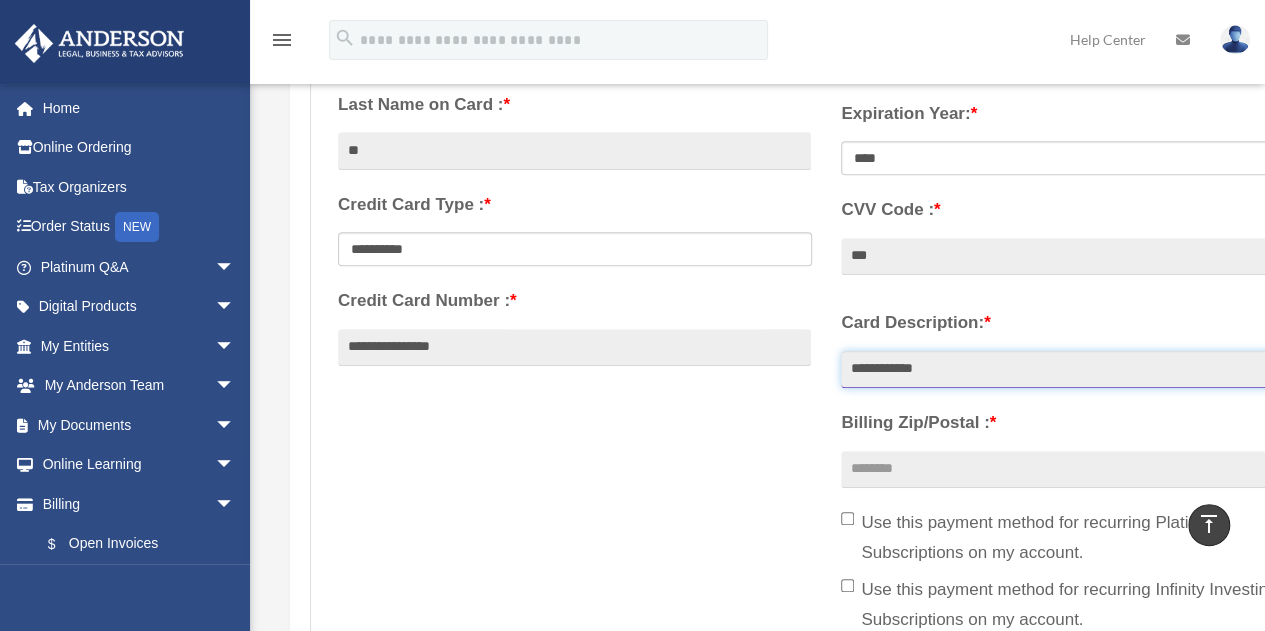 type on "**********" 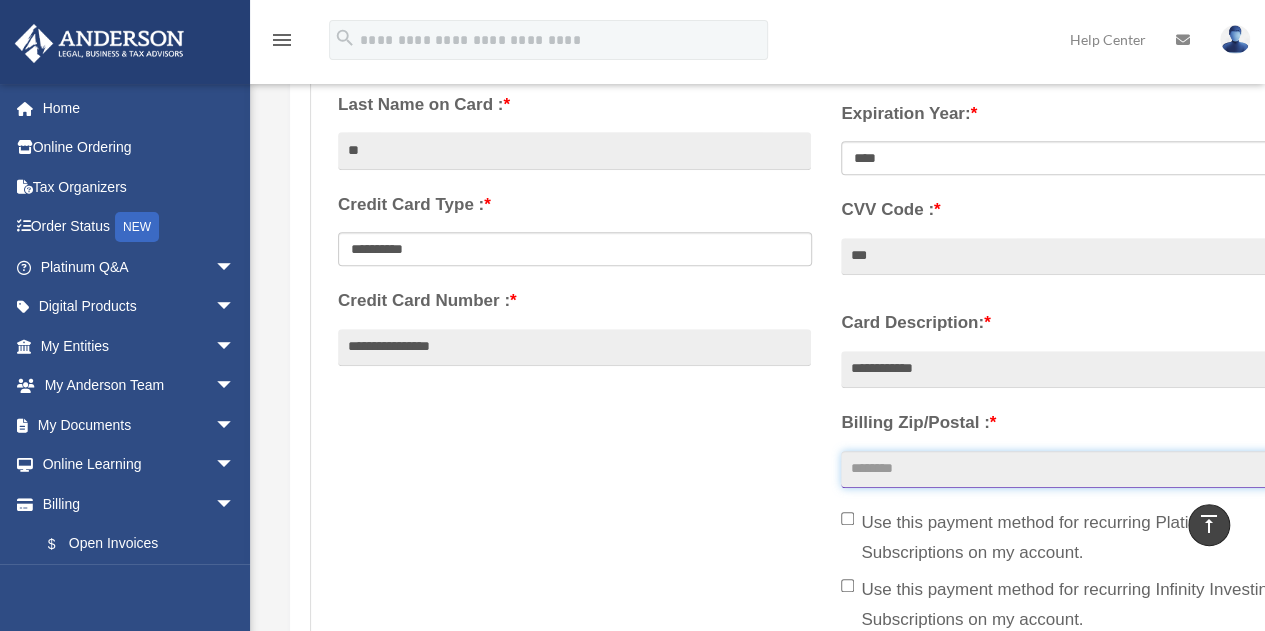 click on "Billing Zip/Postal : *" at bounding box center [1077, 470] 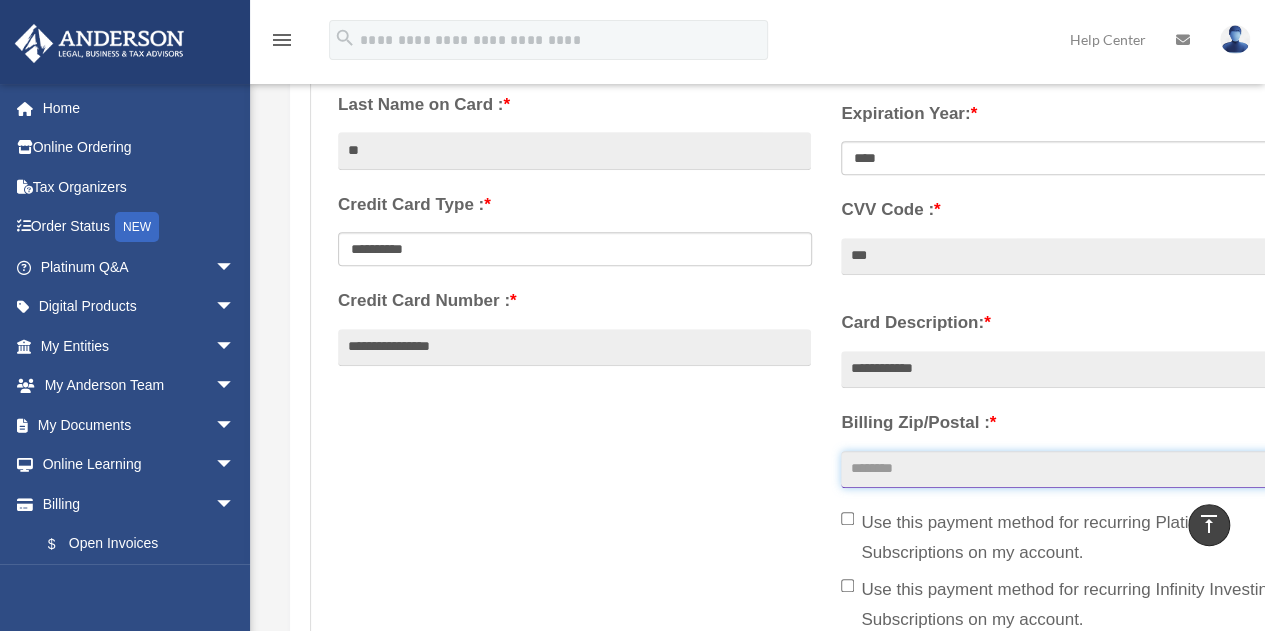 type on "*****" 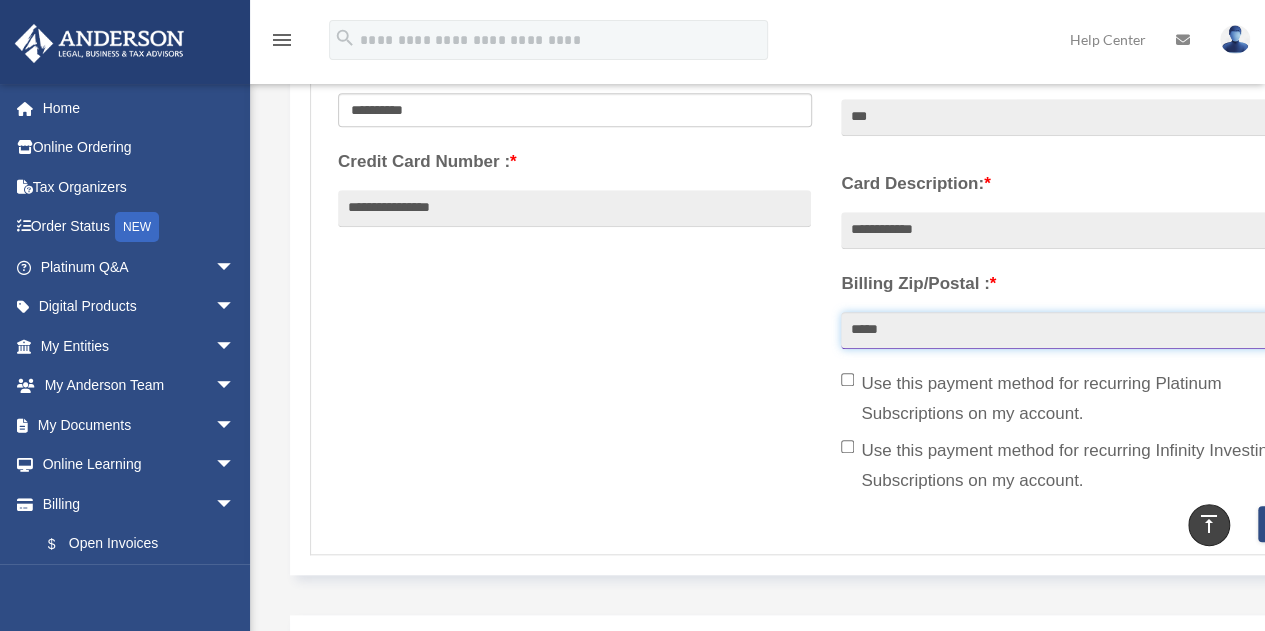 scroll, scrollTop: 696, scrollLeft: 0, axis: vertical 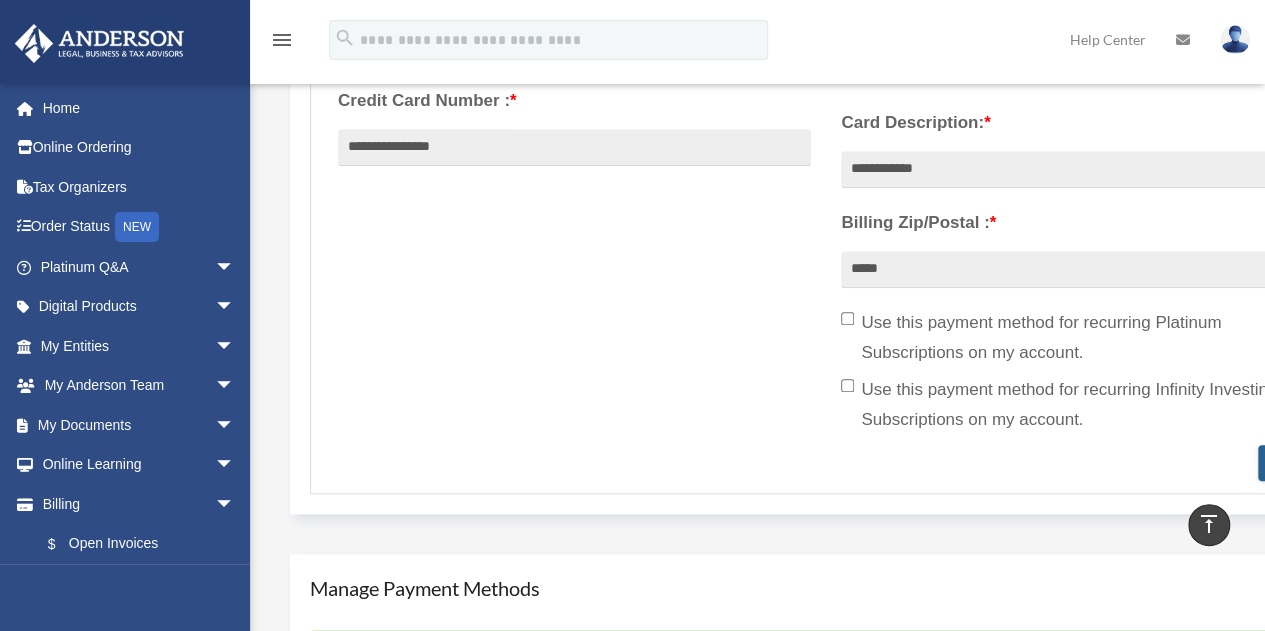 click on "********" at bounding box center (1294, 463) 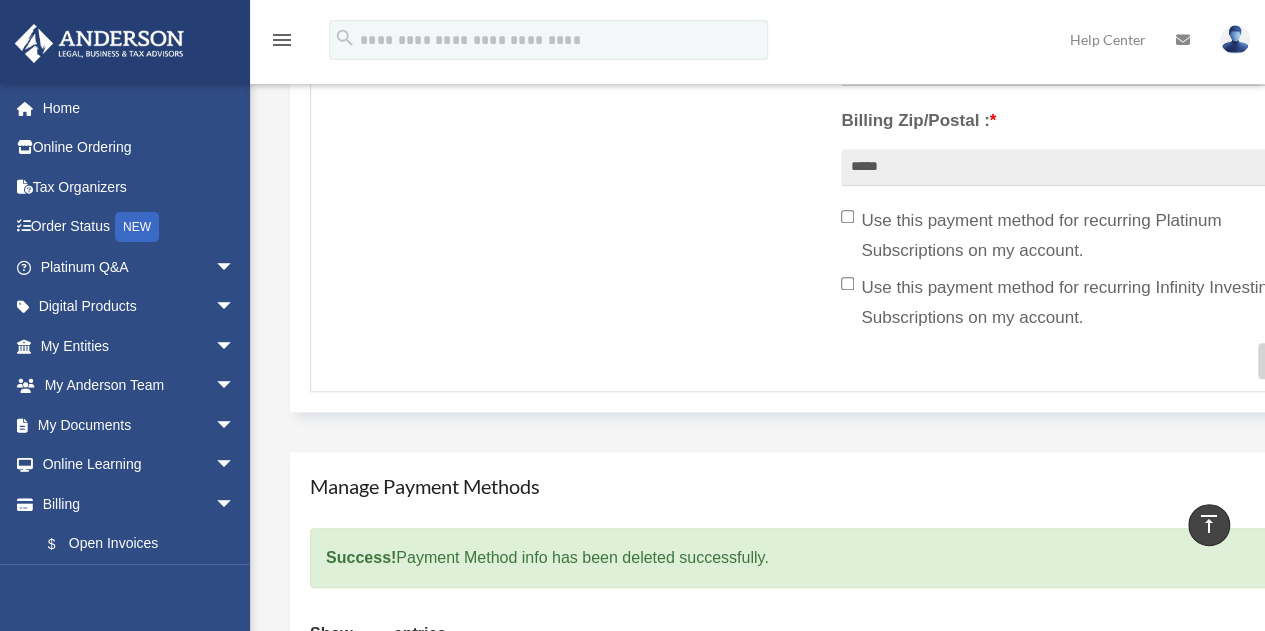 scroll, scrollTop: 800, scrollLeft: 0, axis: vertical 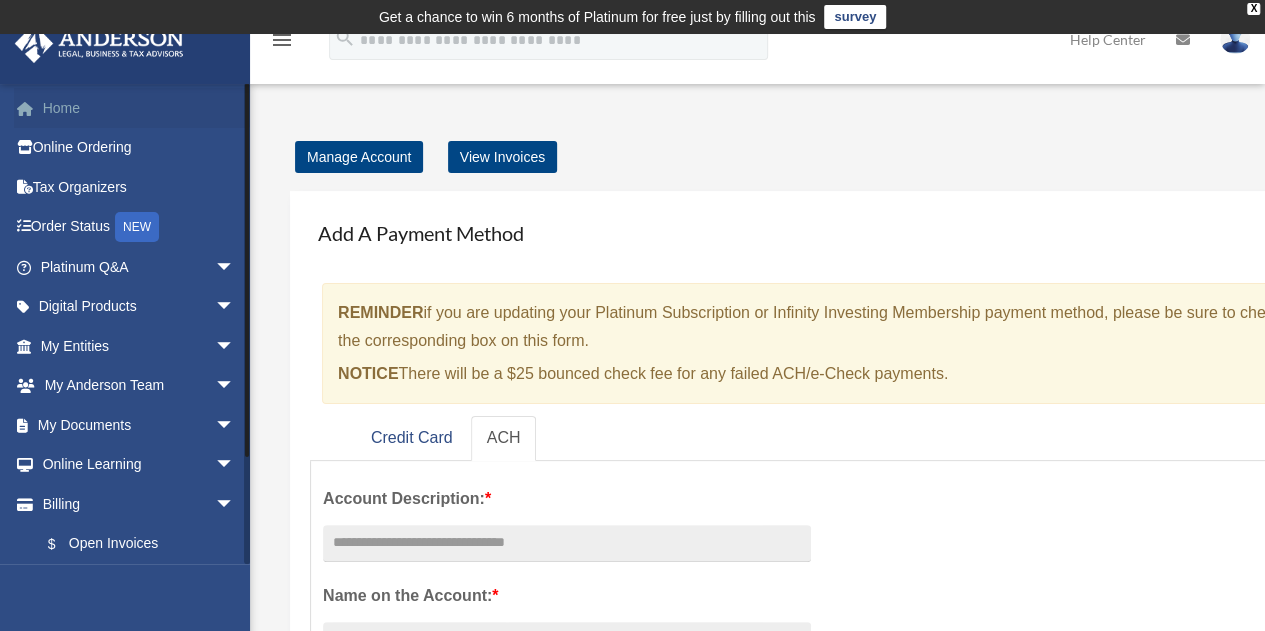 click on "Home" at bounding box center (139, 108) 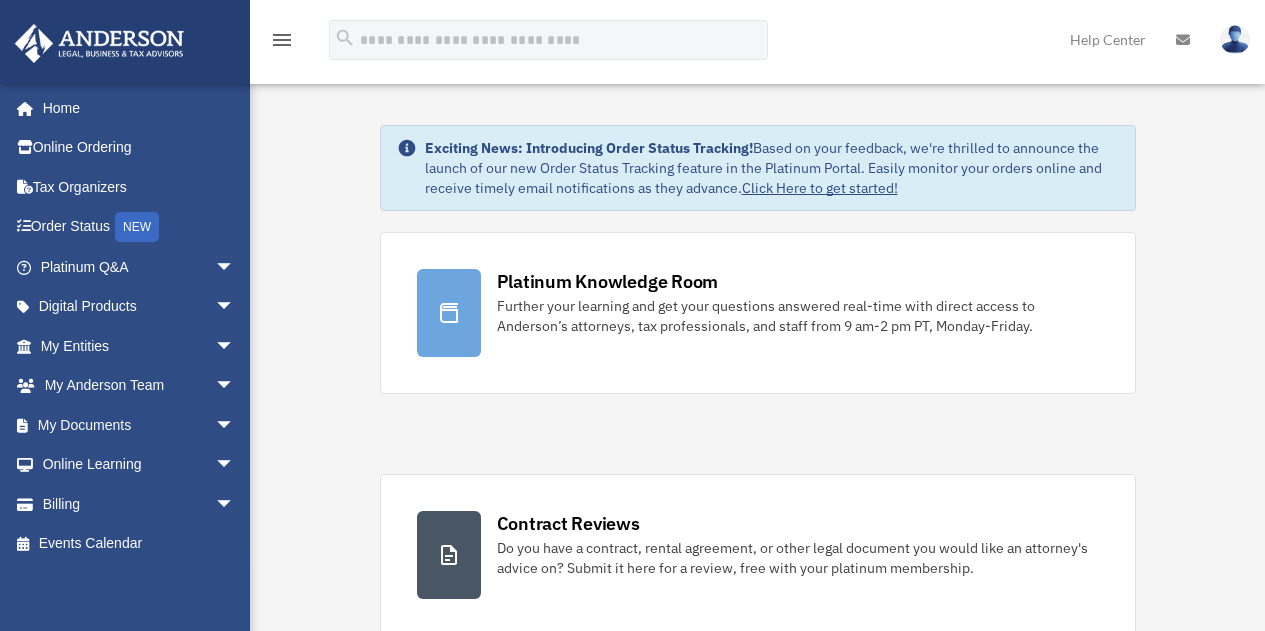 scroll, scrollTop: 0, scrollLeft: 0, axis: both 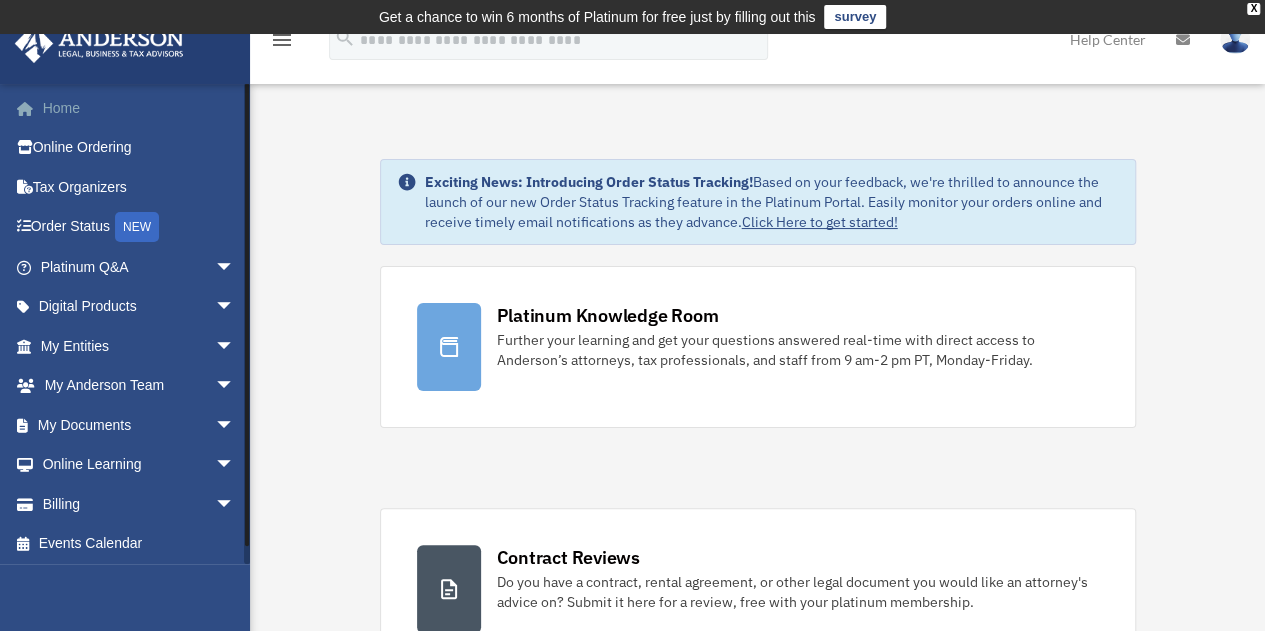 click on "Home" at bounding box center (139, 108) 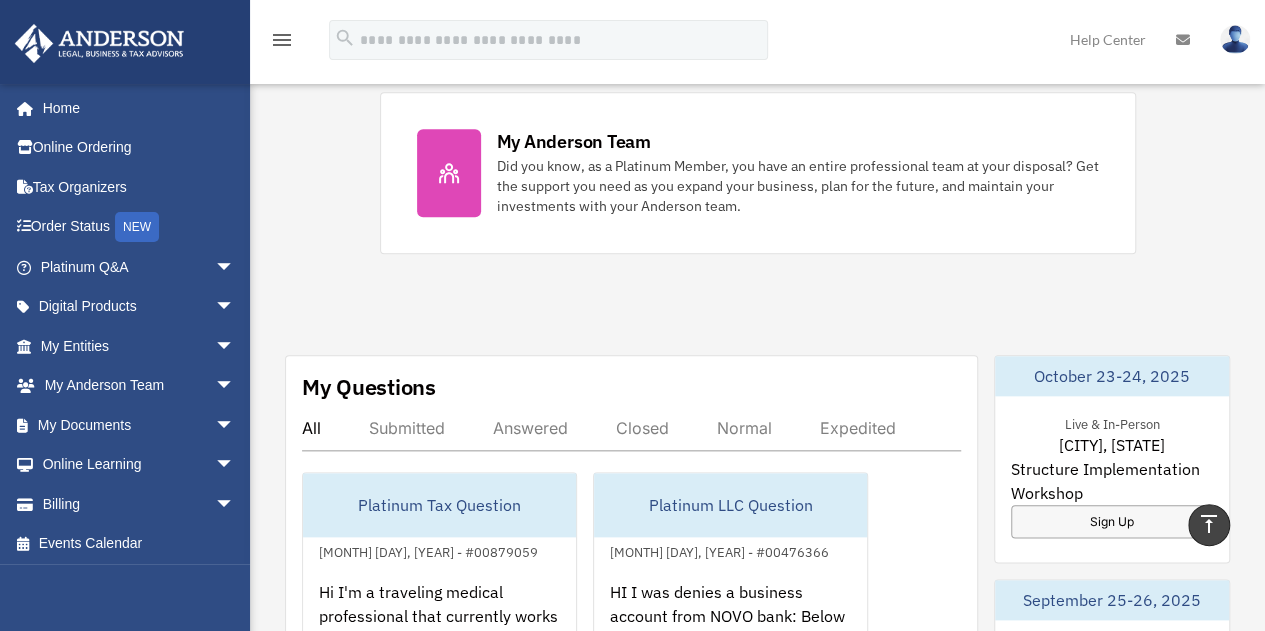 scroll, scrollTop: 1000, scrollLeft: 0, axis: vertical 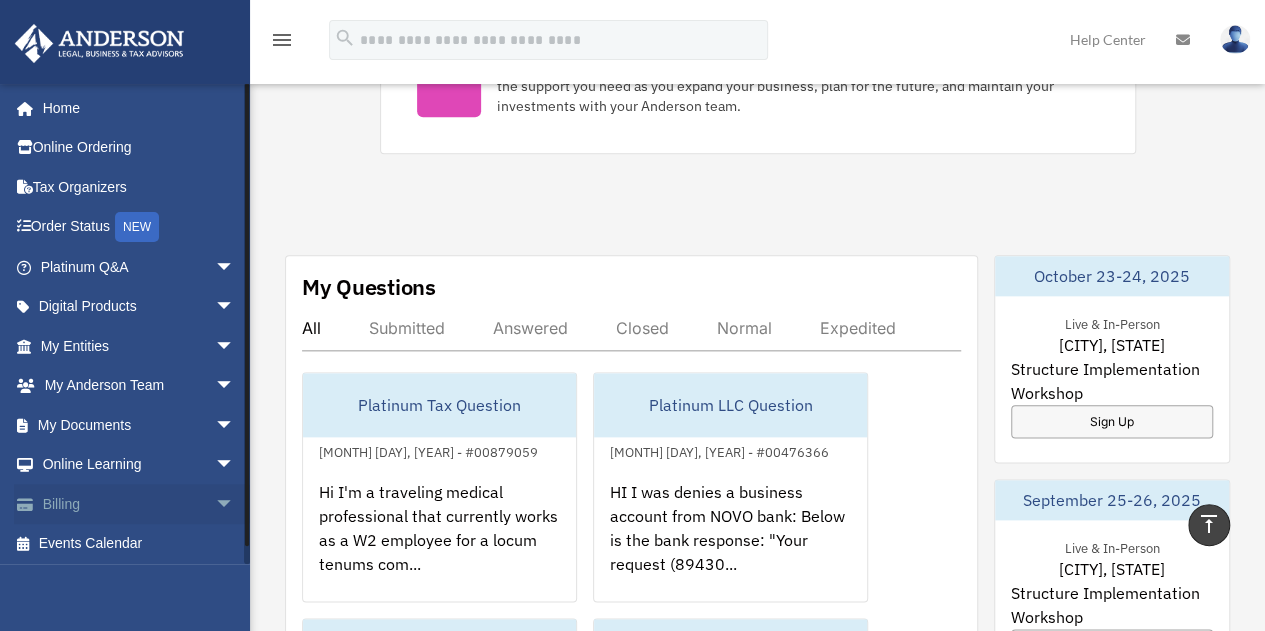 click on "Billing arrow_drop_down" at bounding box center [139, 504] 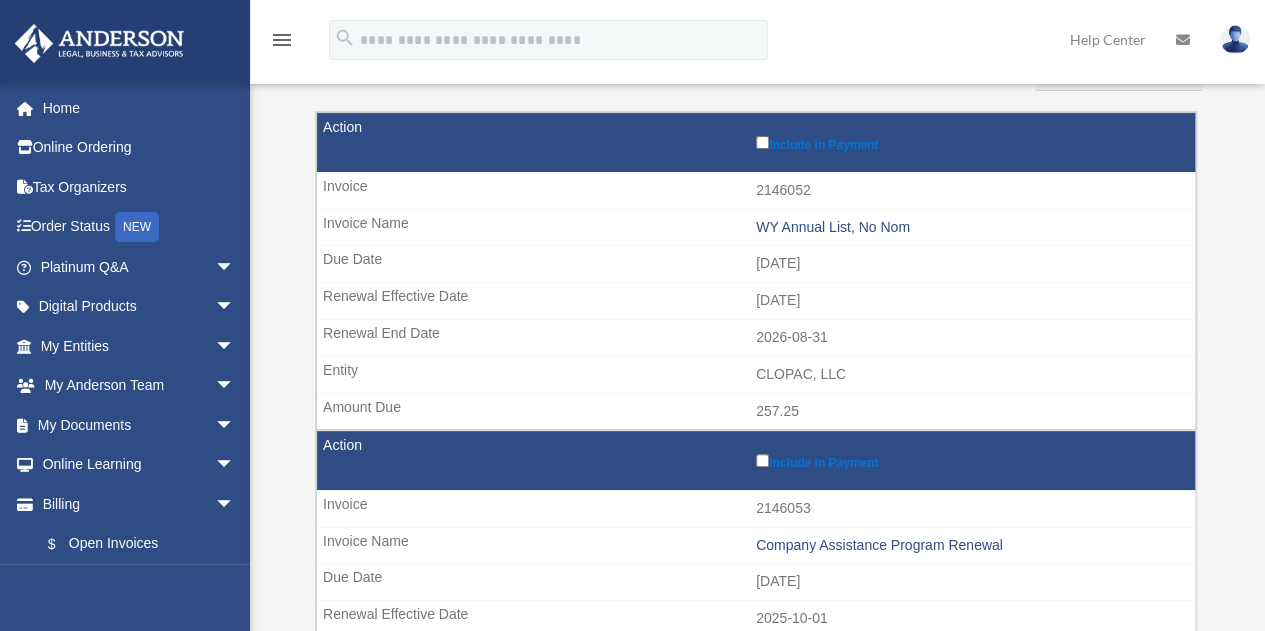 scroll, scrollTop: 300, scrollLeft: 0, axis: vertical 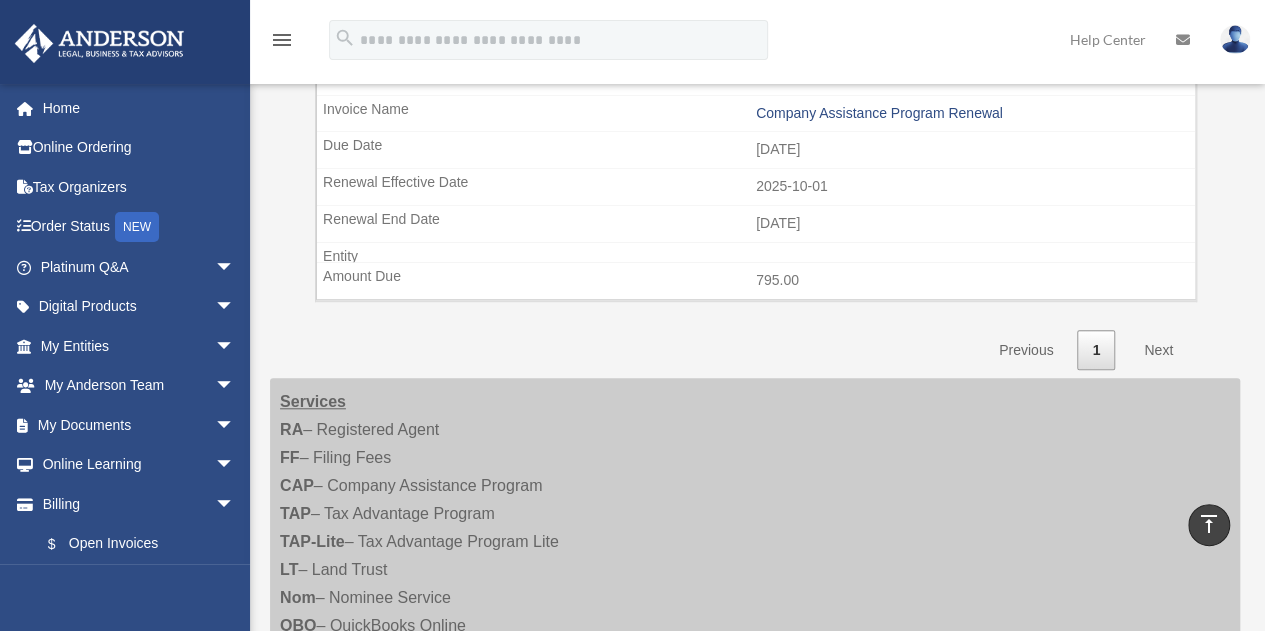 click on "Next" at bounding box center (1158, 350) 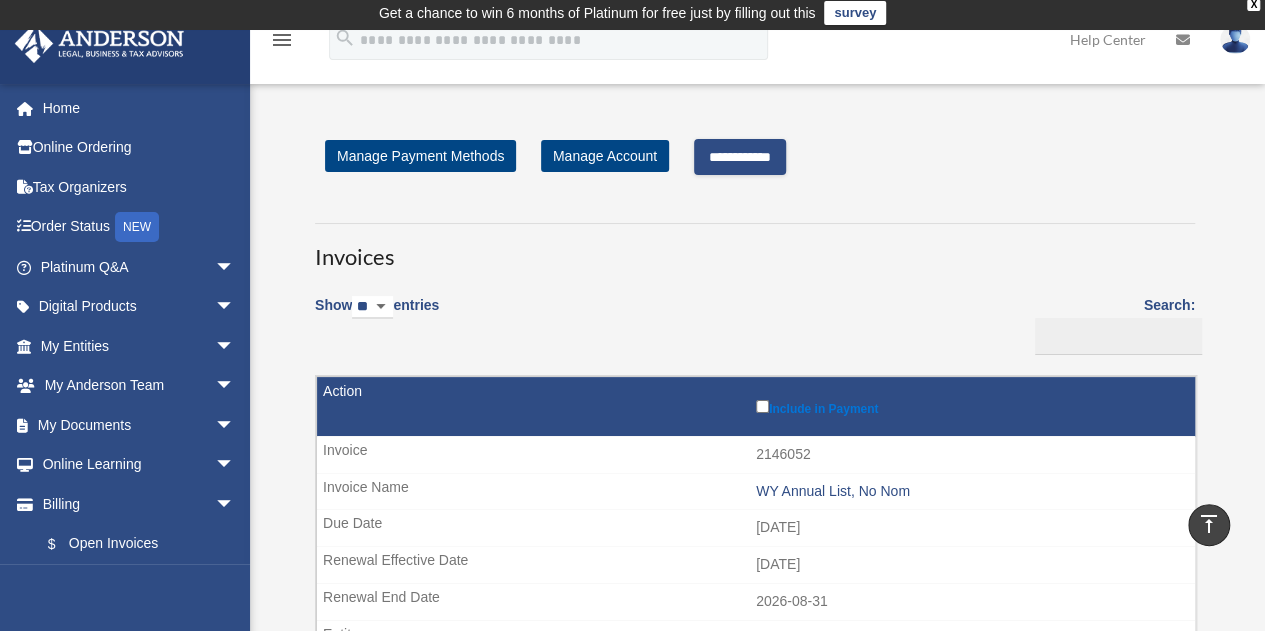 scroll, scrollTop: 0, scrollLeft: 0, axis: both 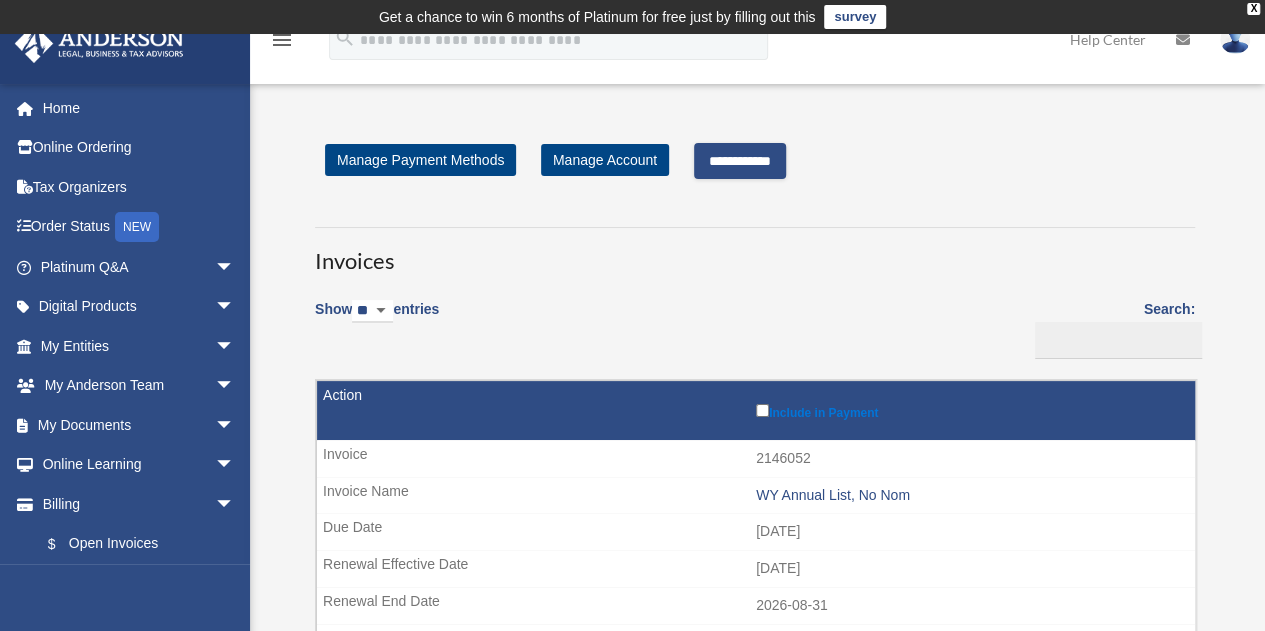 click on "**********" at bounding box center (740, 161) 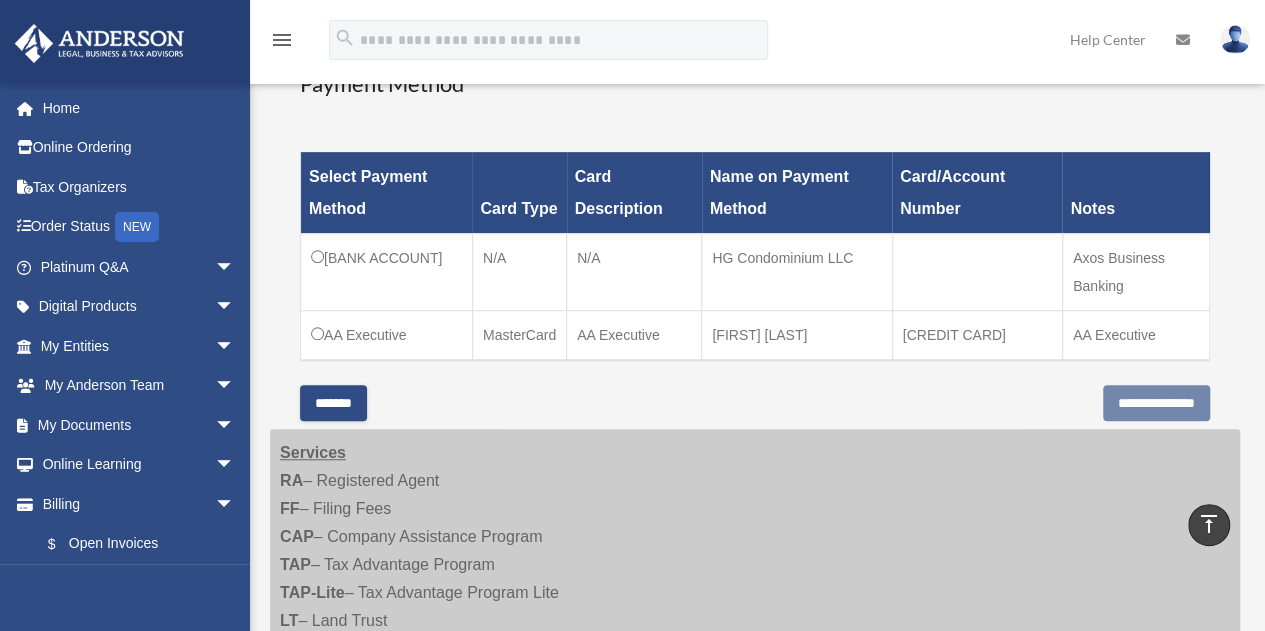 scroll, scrollTop: 700, scrollLeft: 0, axis: vertical 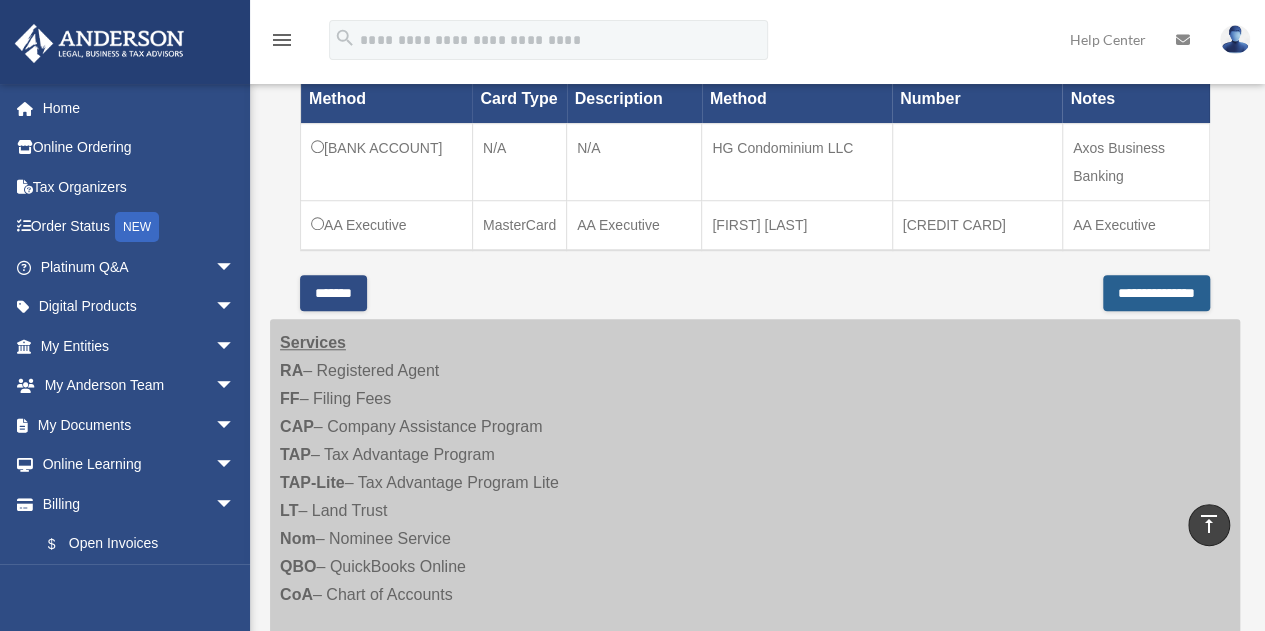 click on "**********" at bounding box center [1156, 293] 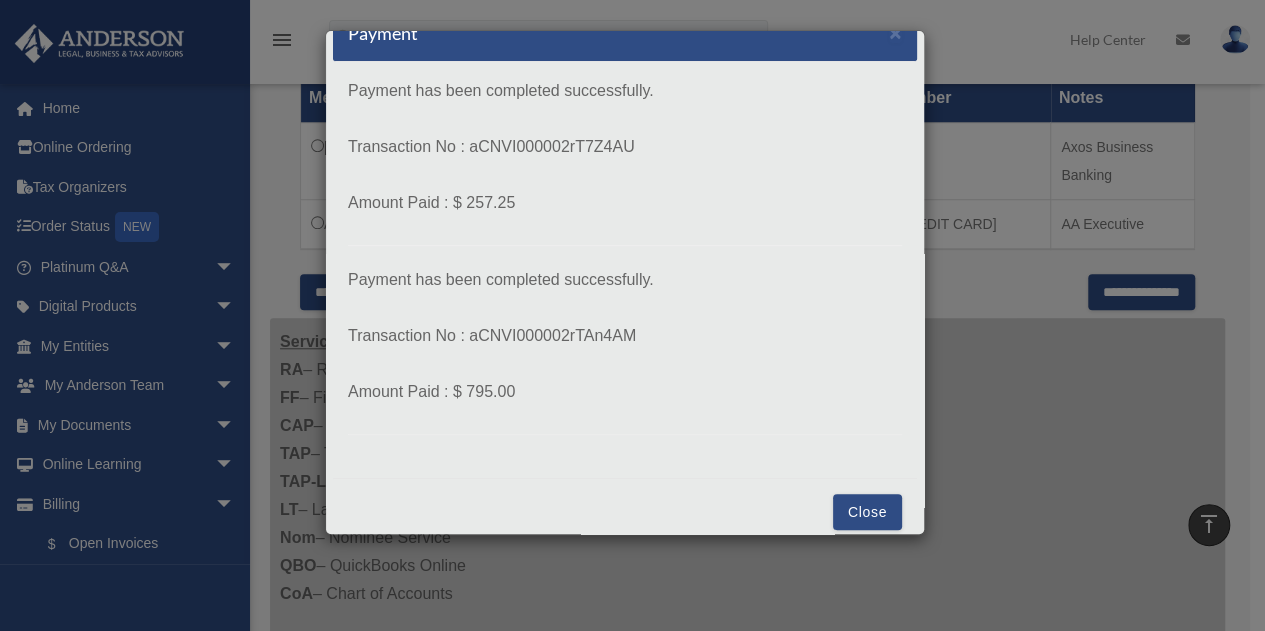 scroll, scrollTop: 48, scrollLeft: 0, axis: vertical 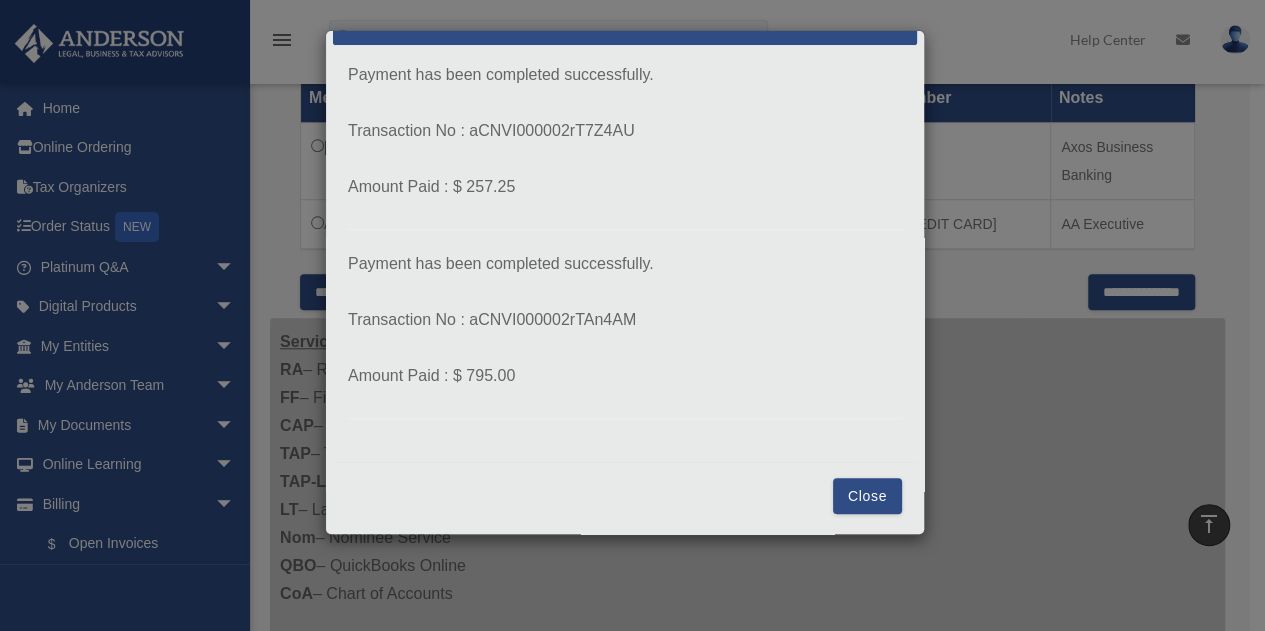click on "Close" at bounding box center [867, 496] 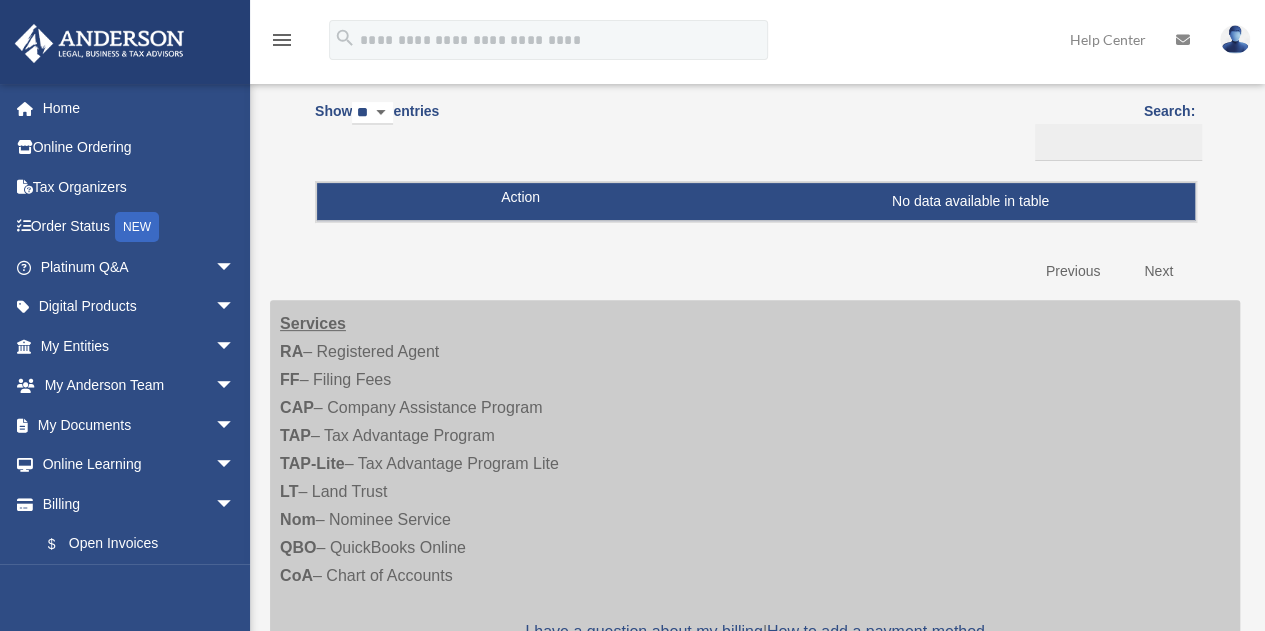 scroll, scrollTop: 0, scrollLeft: 0, axis: both 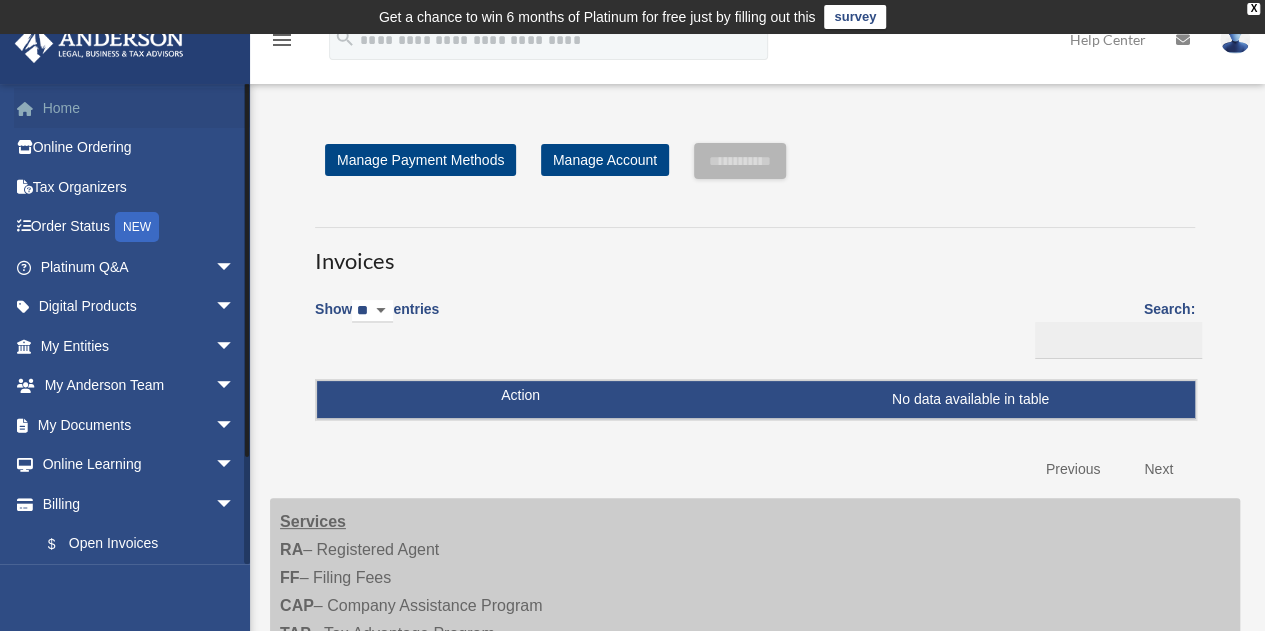 click on "Home" at bounding box center (139, 108) 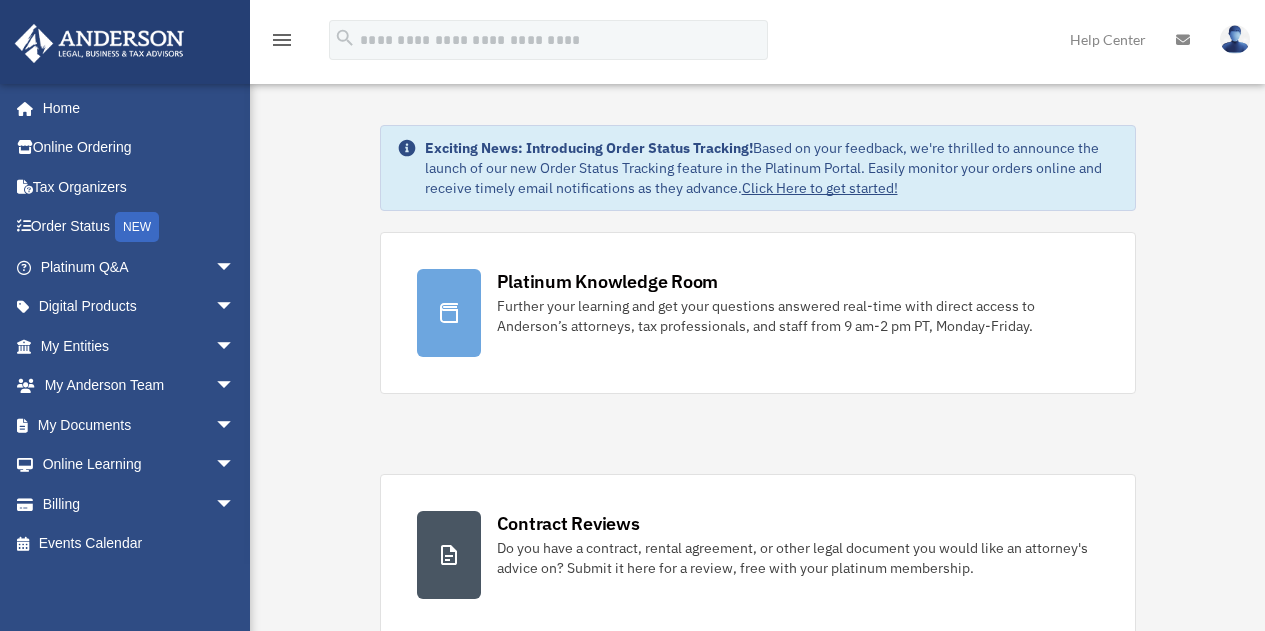 scroll, scrollTop: 0, scrollLeft: 0, axis: both 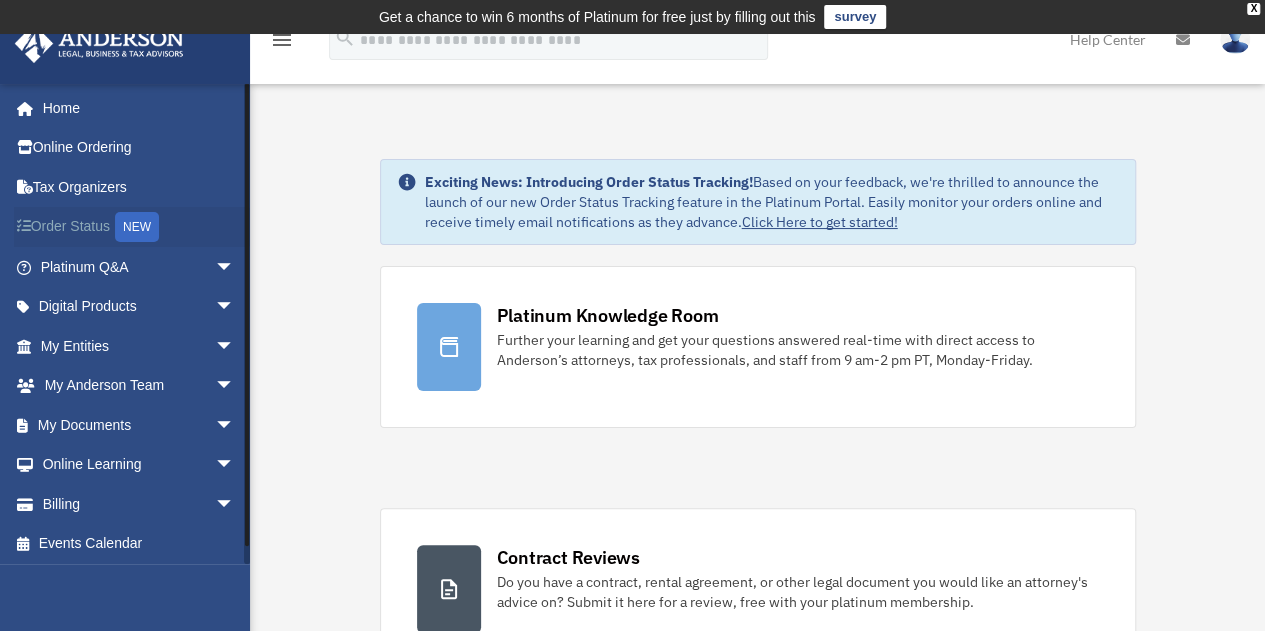 click on "Order Status  NEW" at bounding box center [139, 227] 